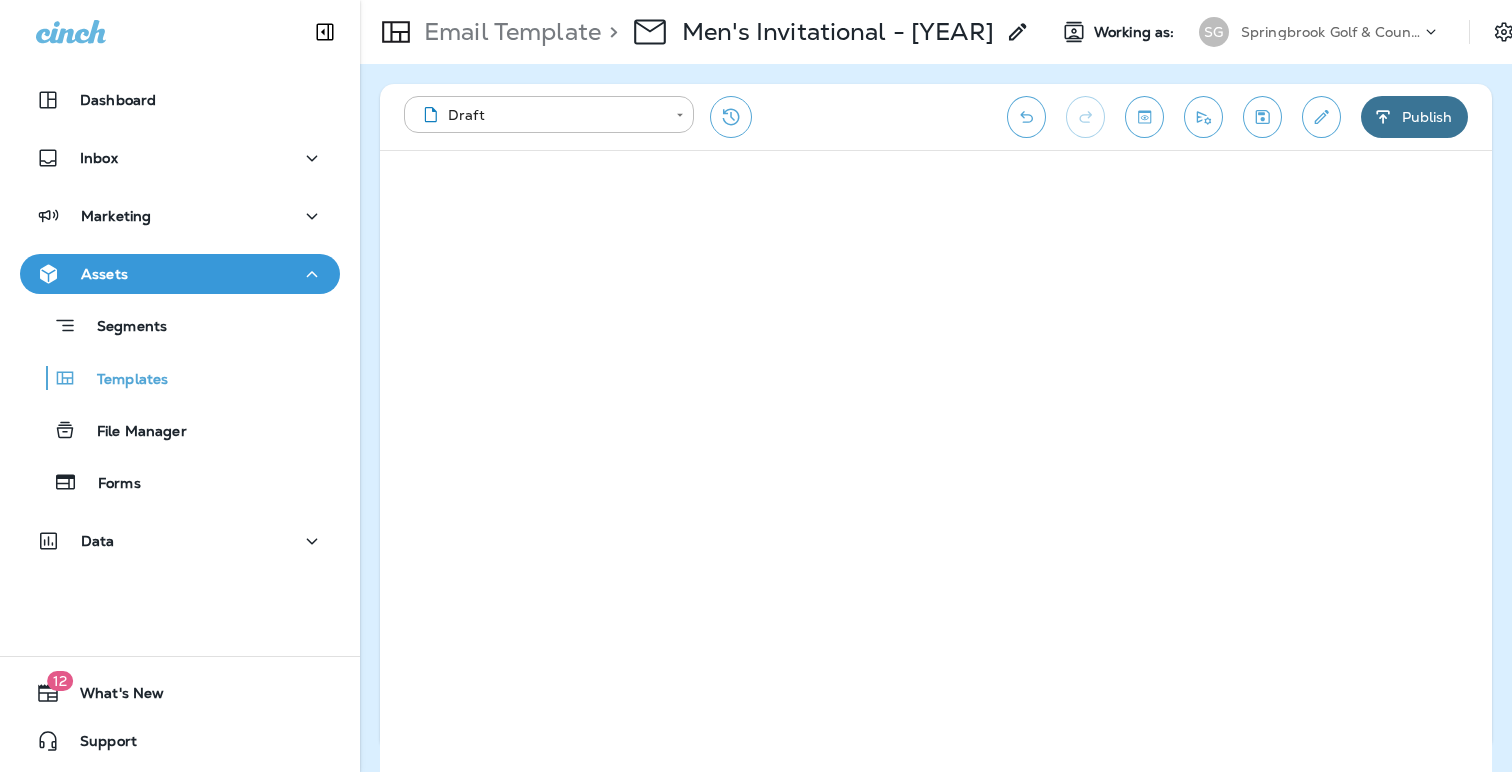 scroll, scrollTop: 0, scrollLeft: 0, axis: both 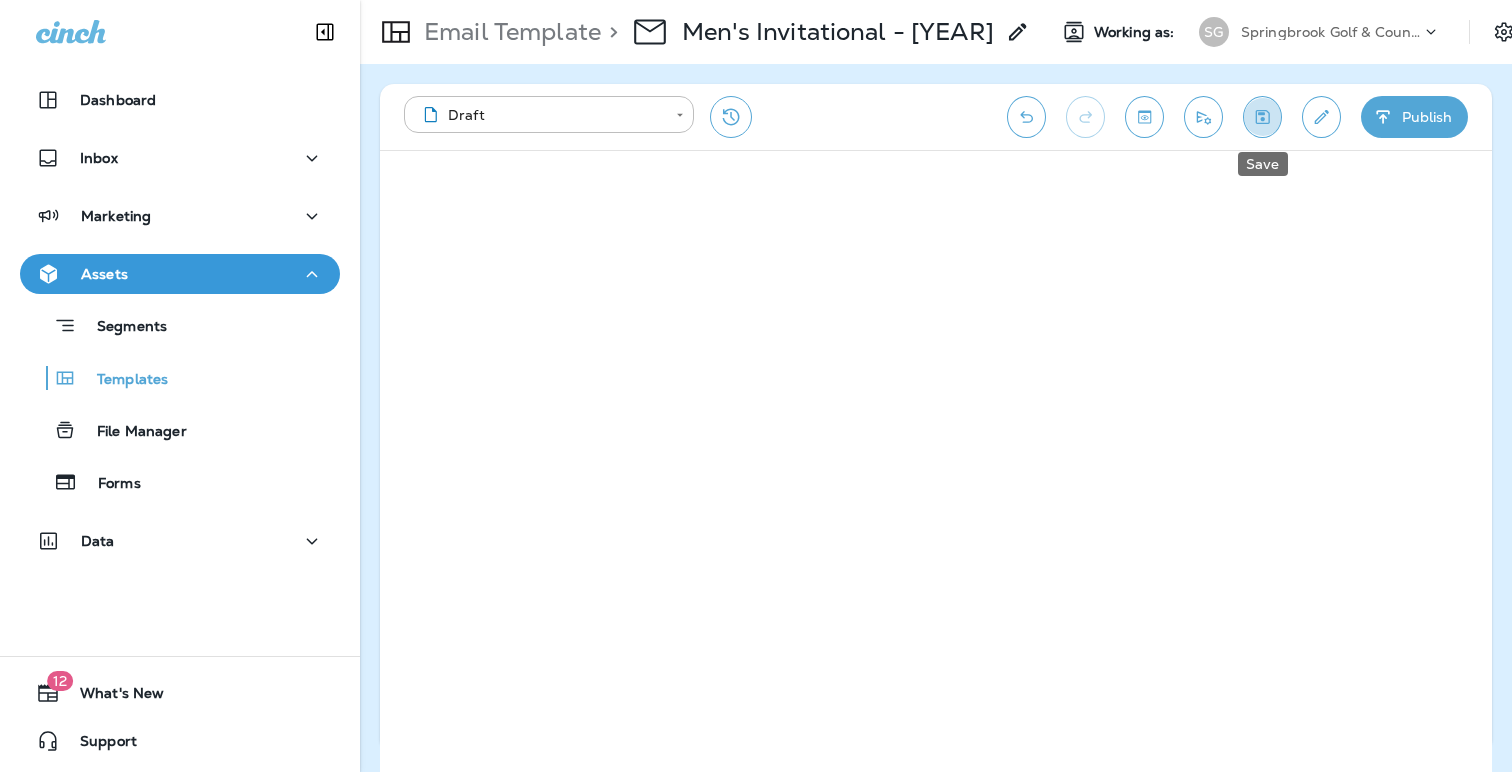 click at bounding box center [1262, 117] 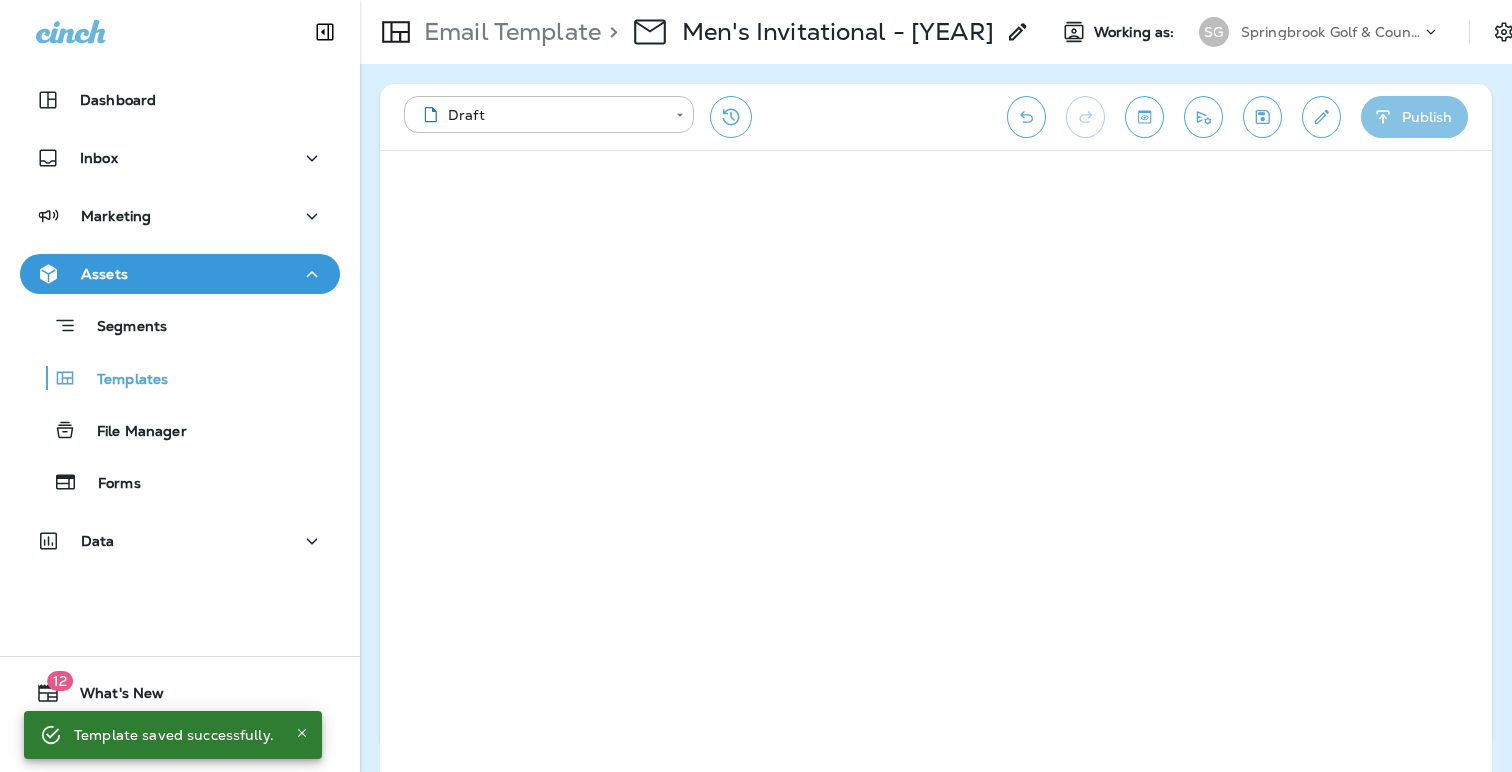 click on "Publish" at bounding box center [1414, 117] 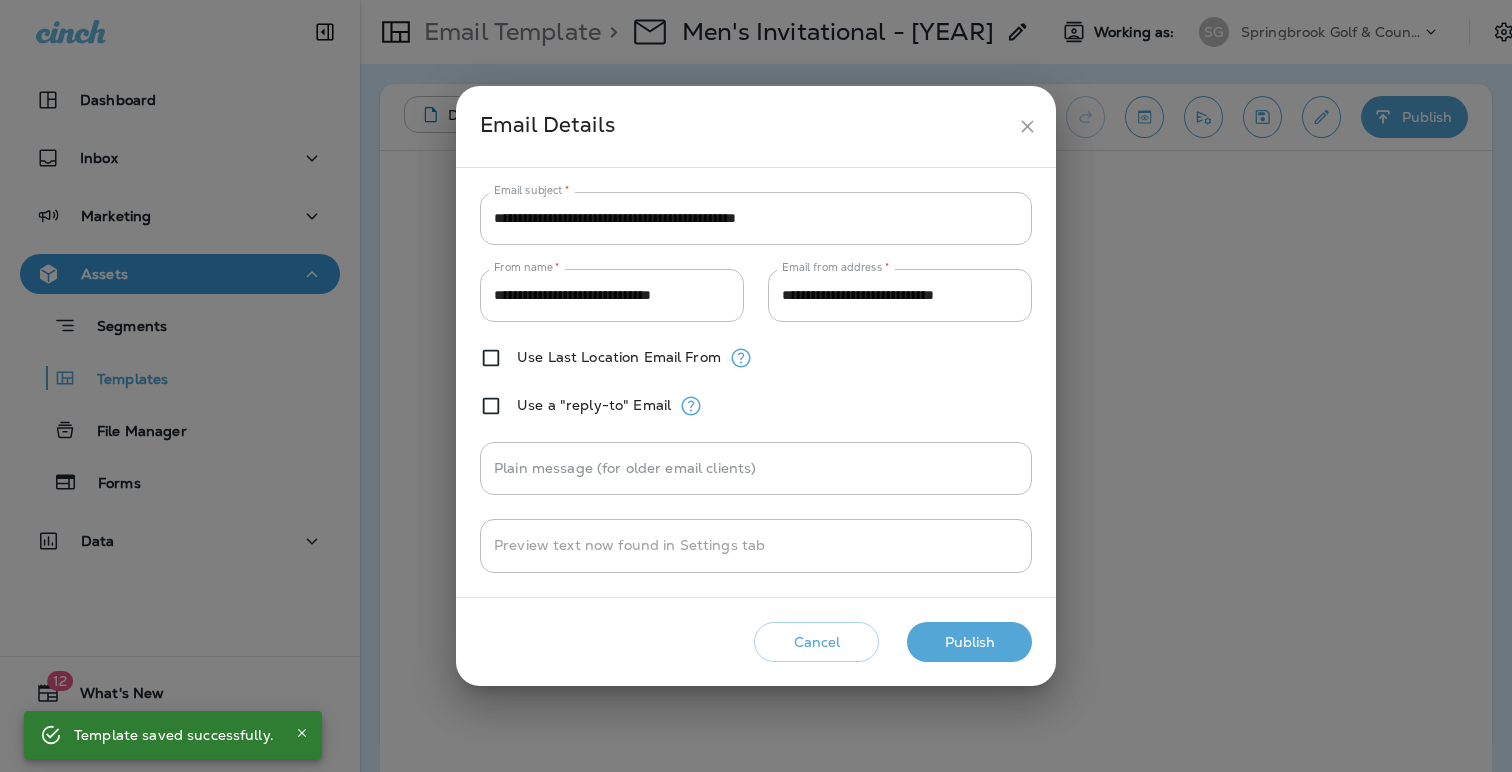 click on "Publish" at bounding box center [969, 642] 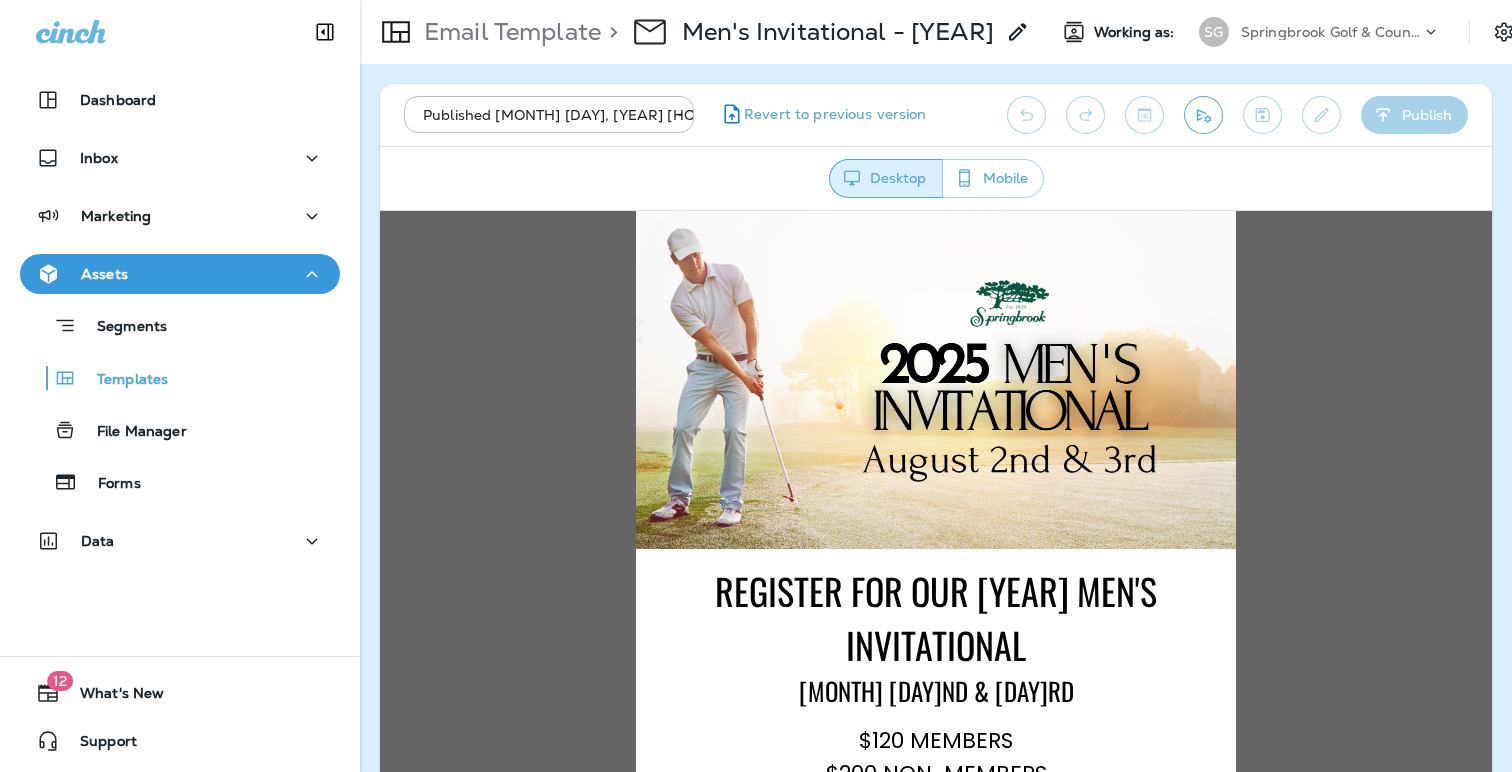 scroll, scrollTop: 0, scrollLeft: 0, axis: both 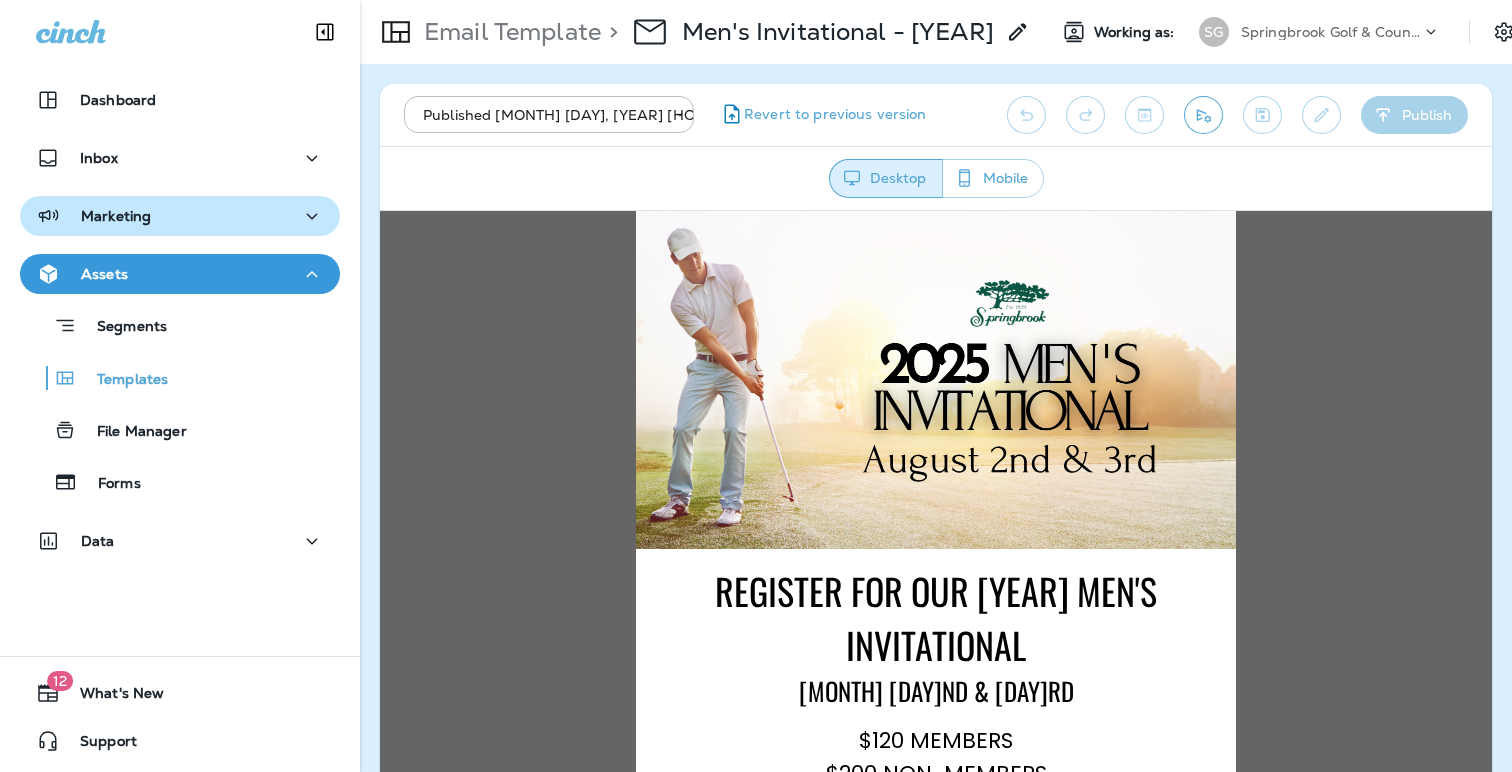 click on "Marketing" at bounding box center (96, 100) 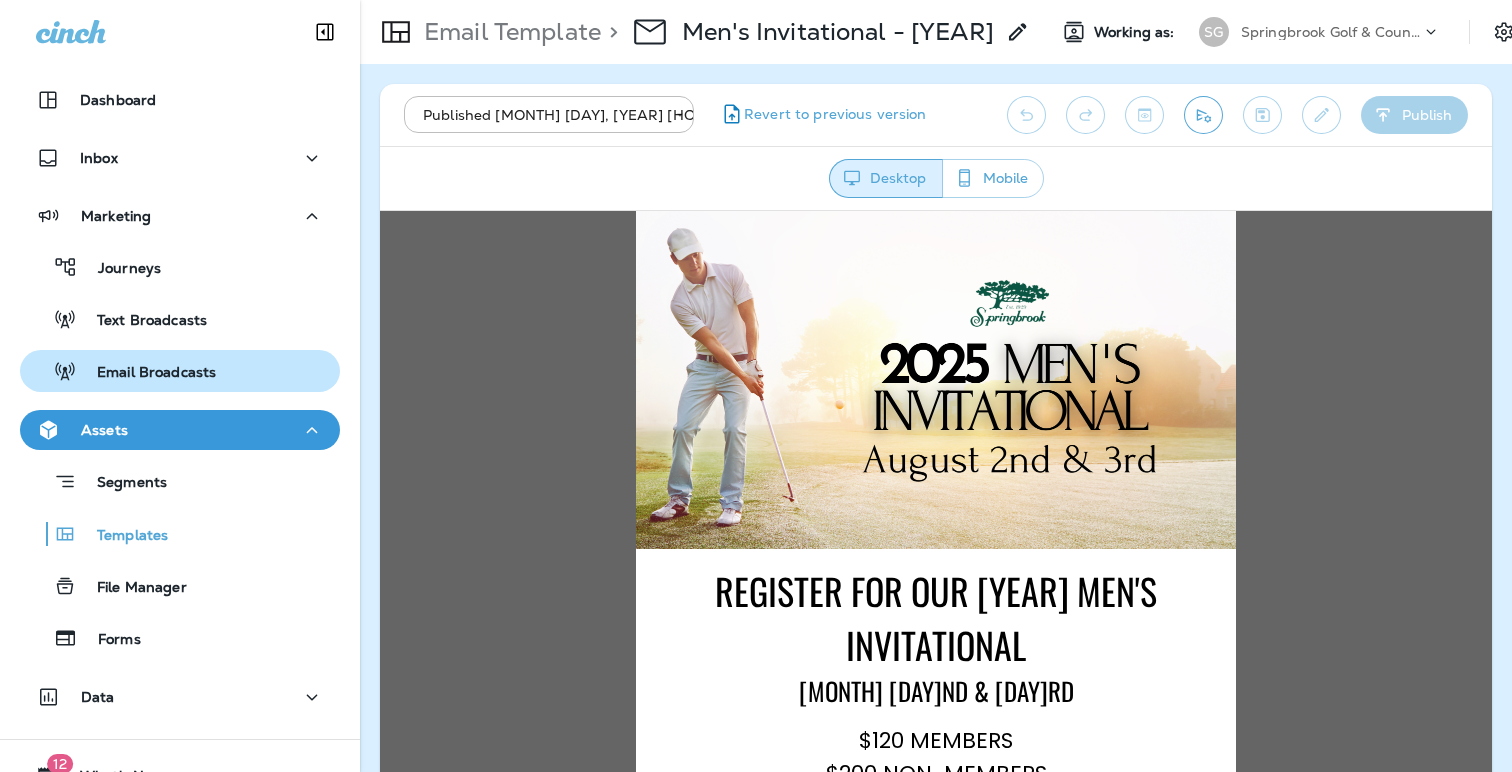 click on "Email Broadcasts" at bounding box center [119, 269] 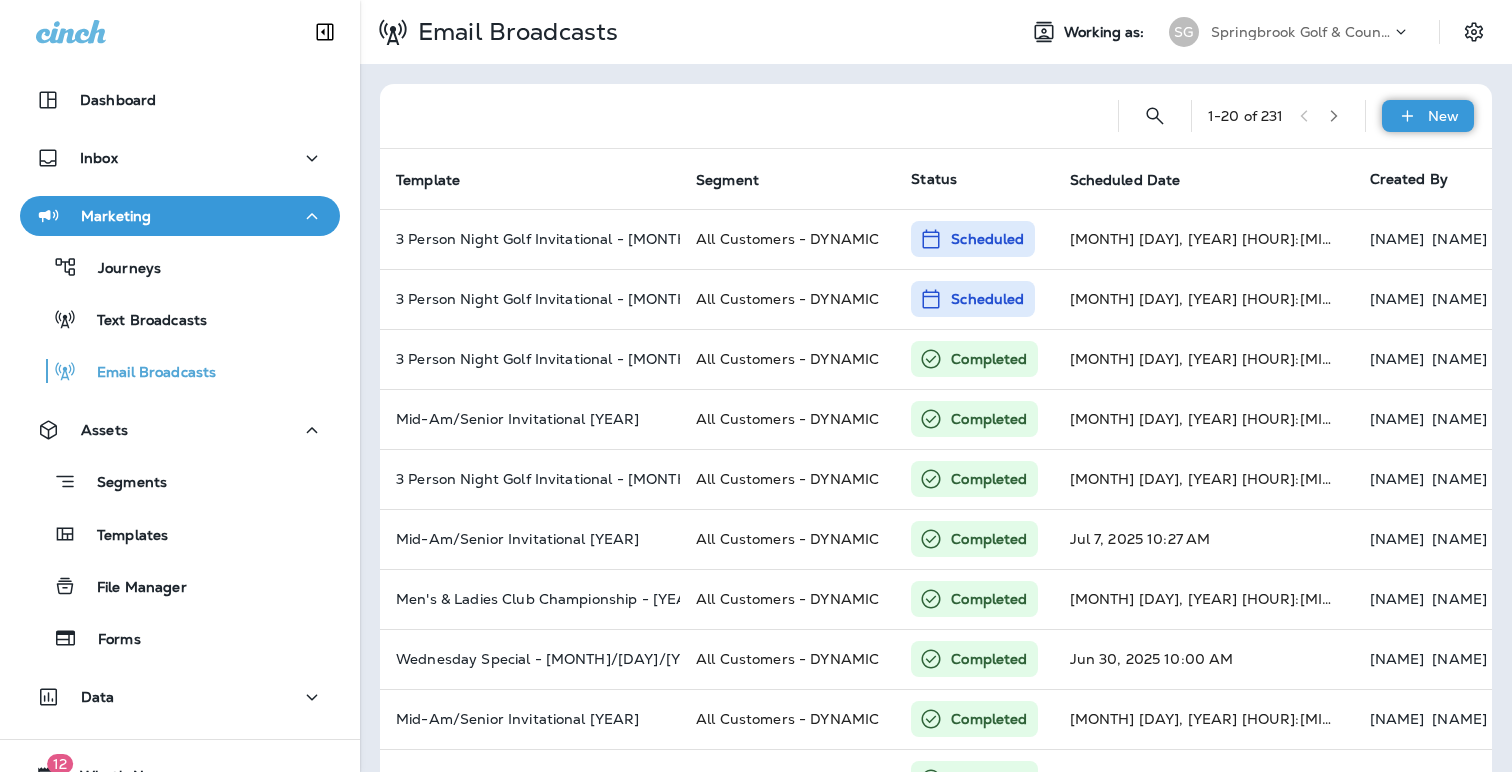 click on "New" at bounding box center (1428, 116) 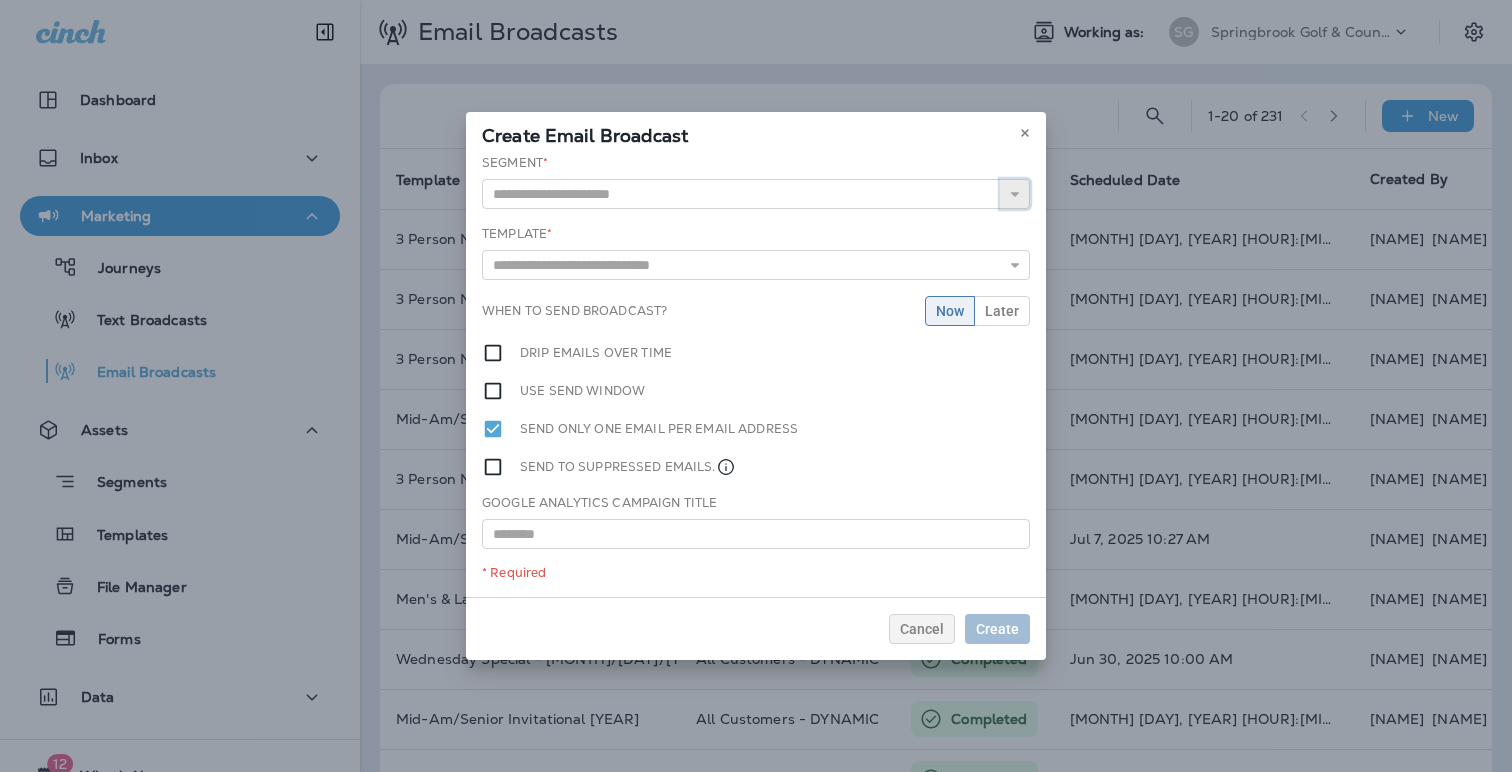 click at bounding box center [1015, 194] 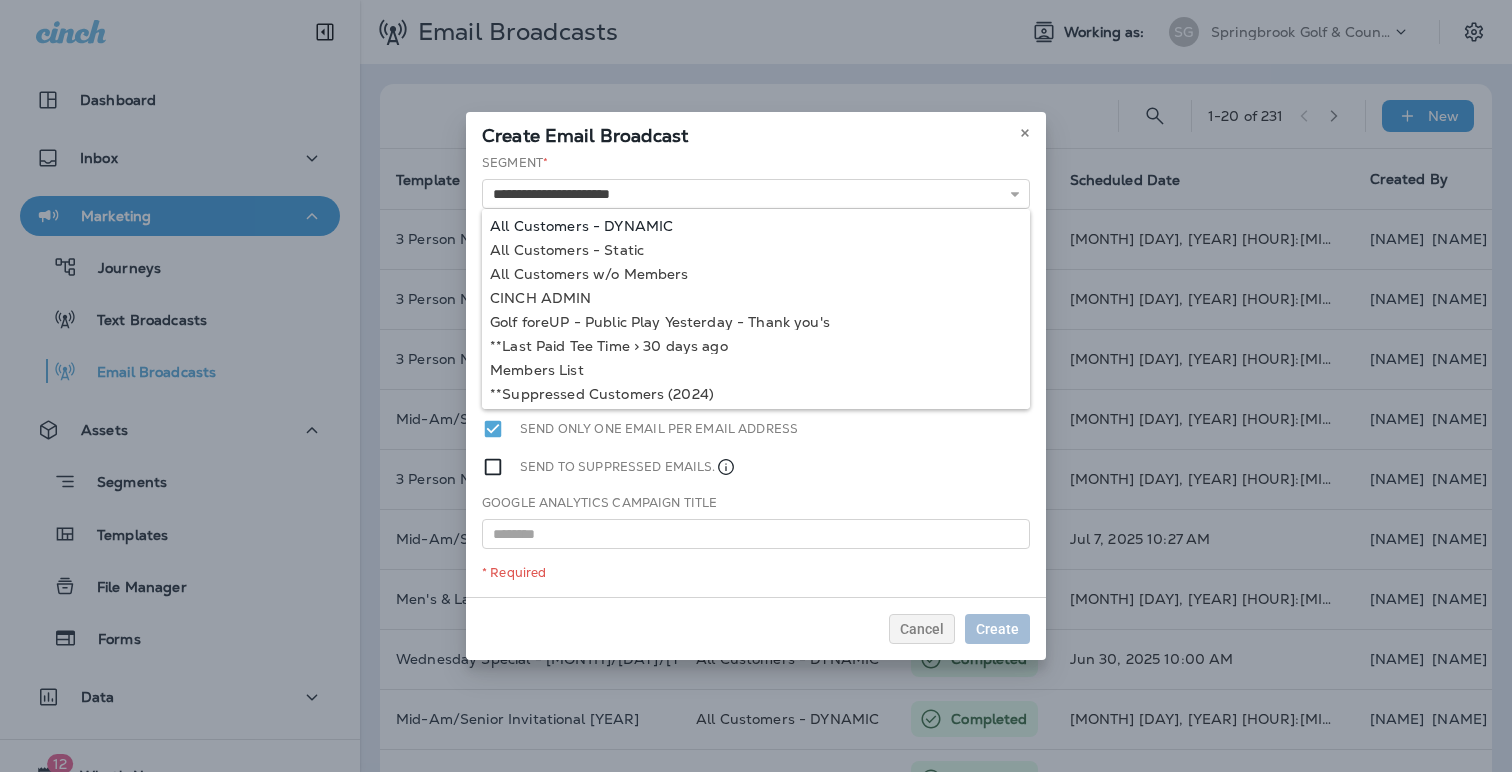click on "**********" at bounding box center (756, 375) 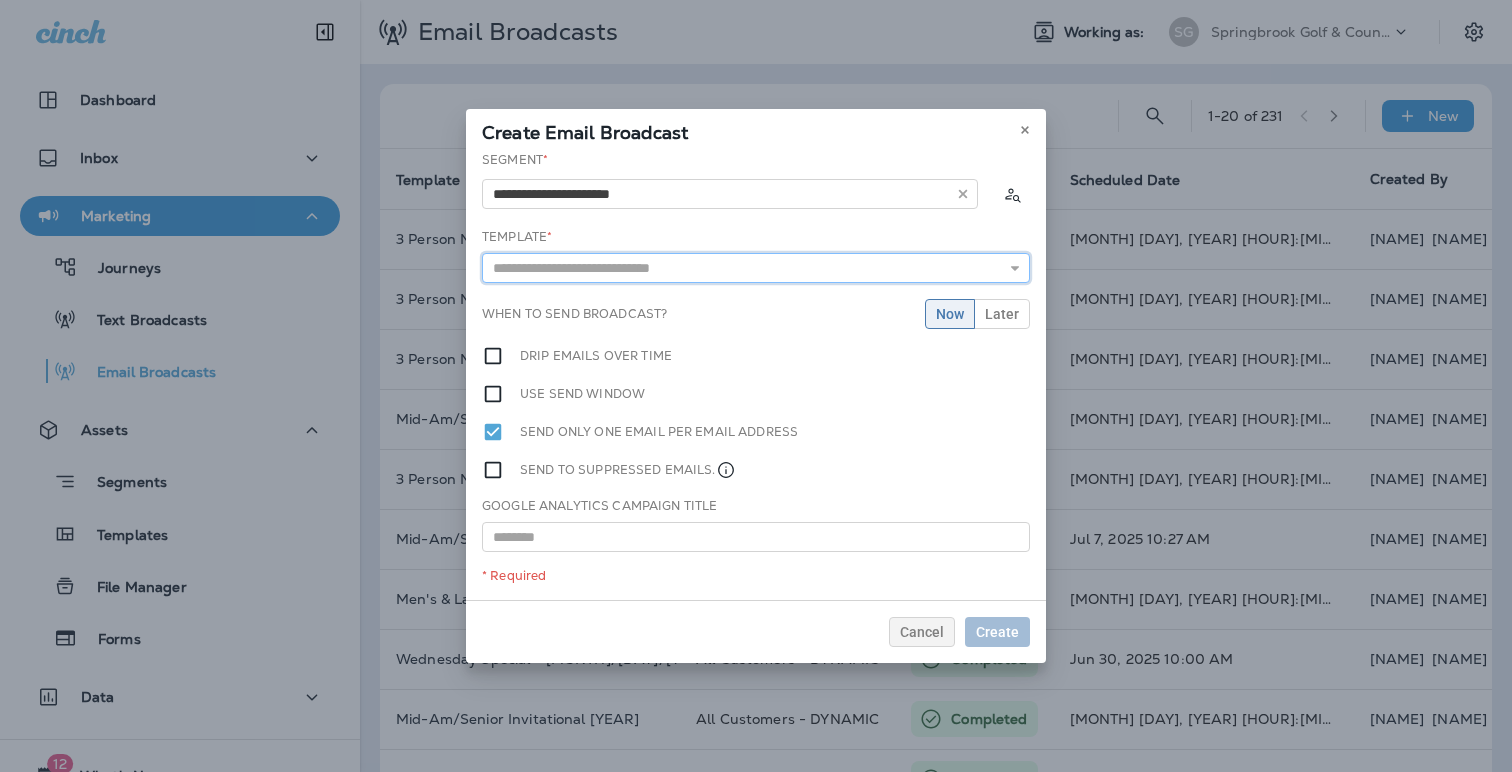 click at bounding box center [756, 268] 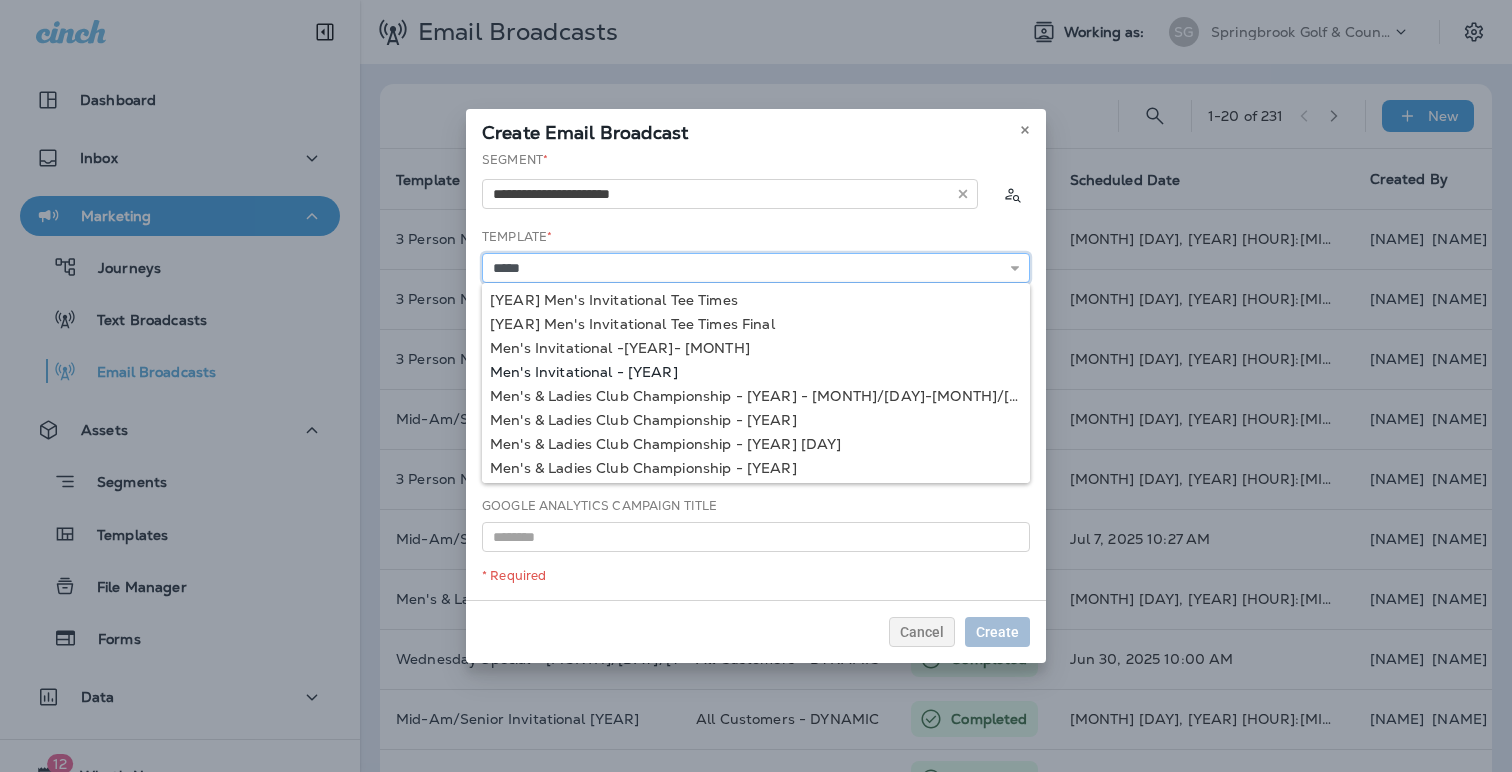 type on "**********" 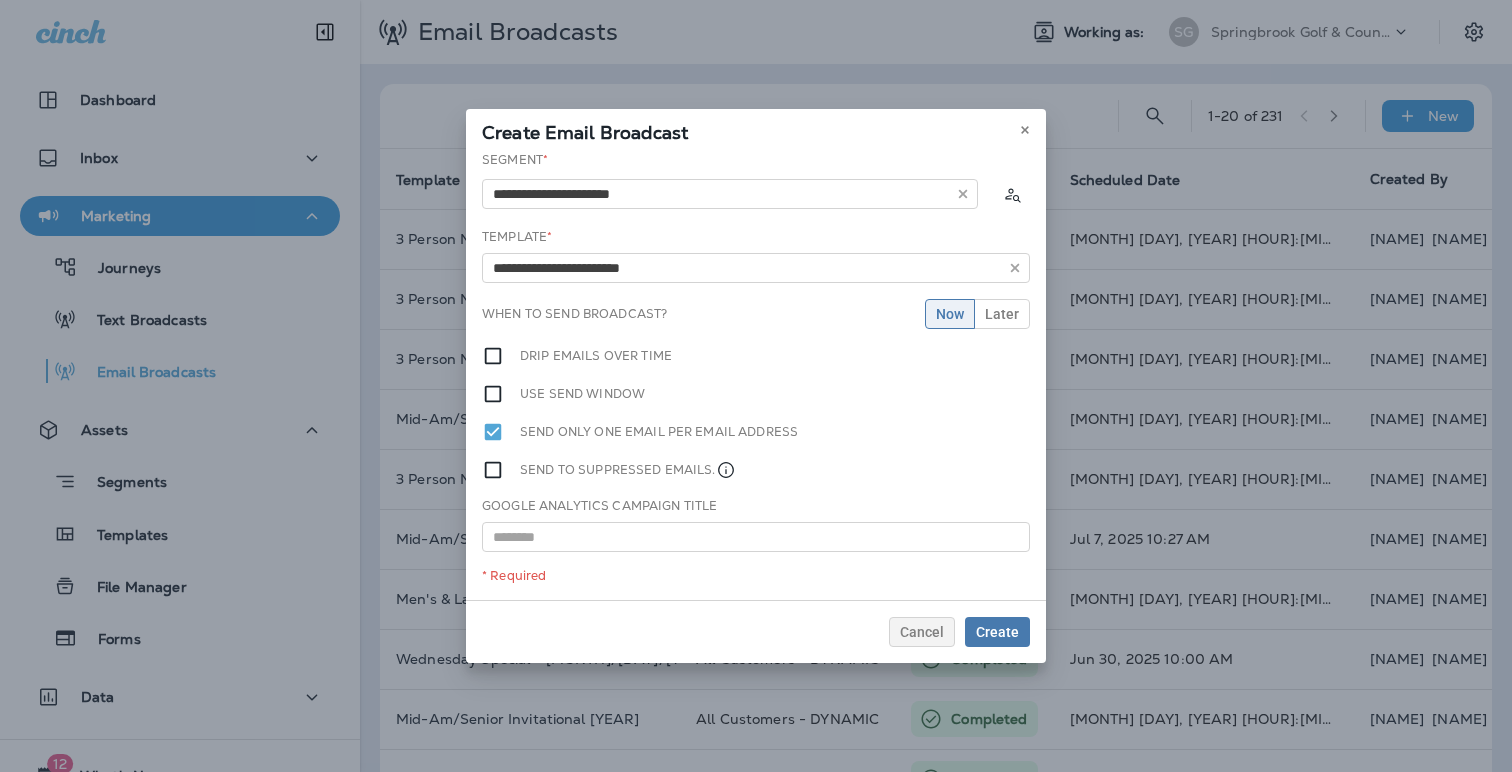 click on "**********" at bounding box center [756, 375] 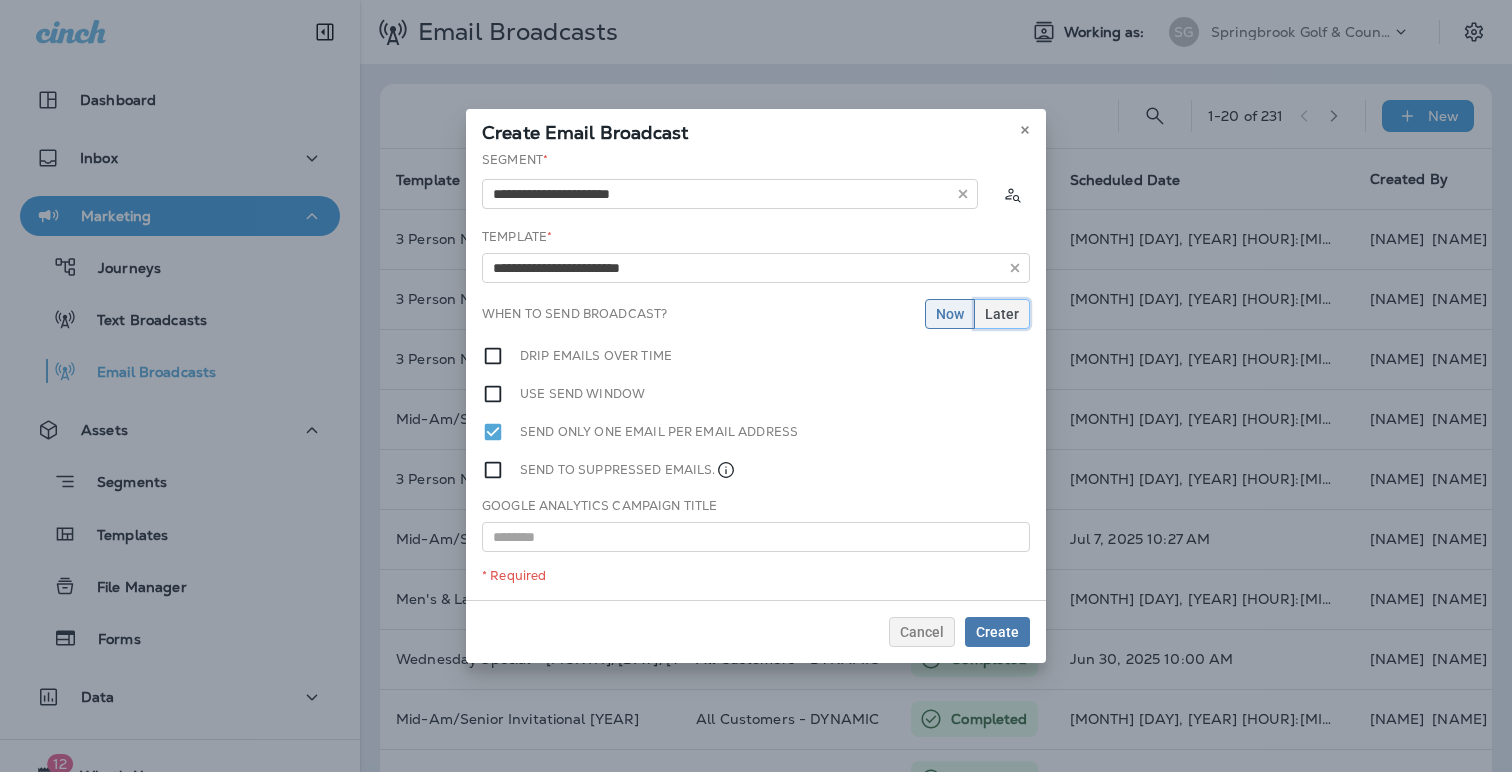 click on "Later" at bounding box center [950, 314] 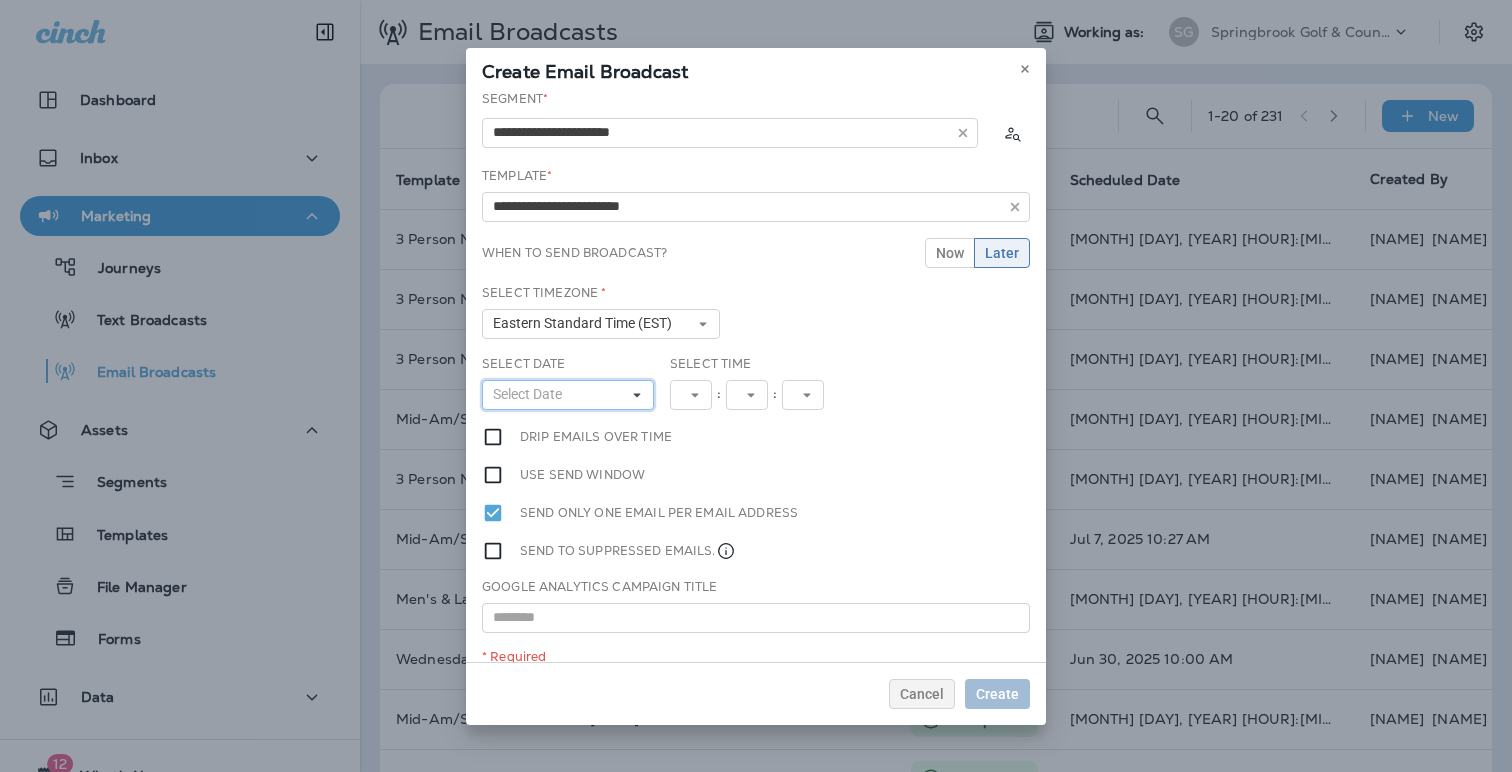 click at bounding box center [637, 395] 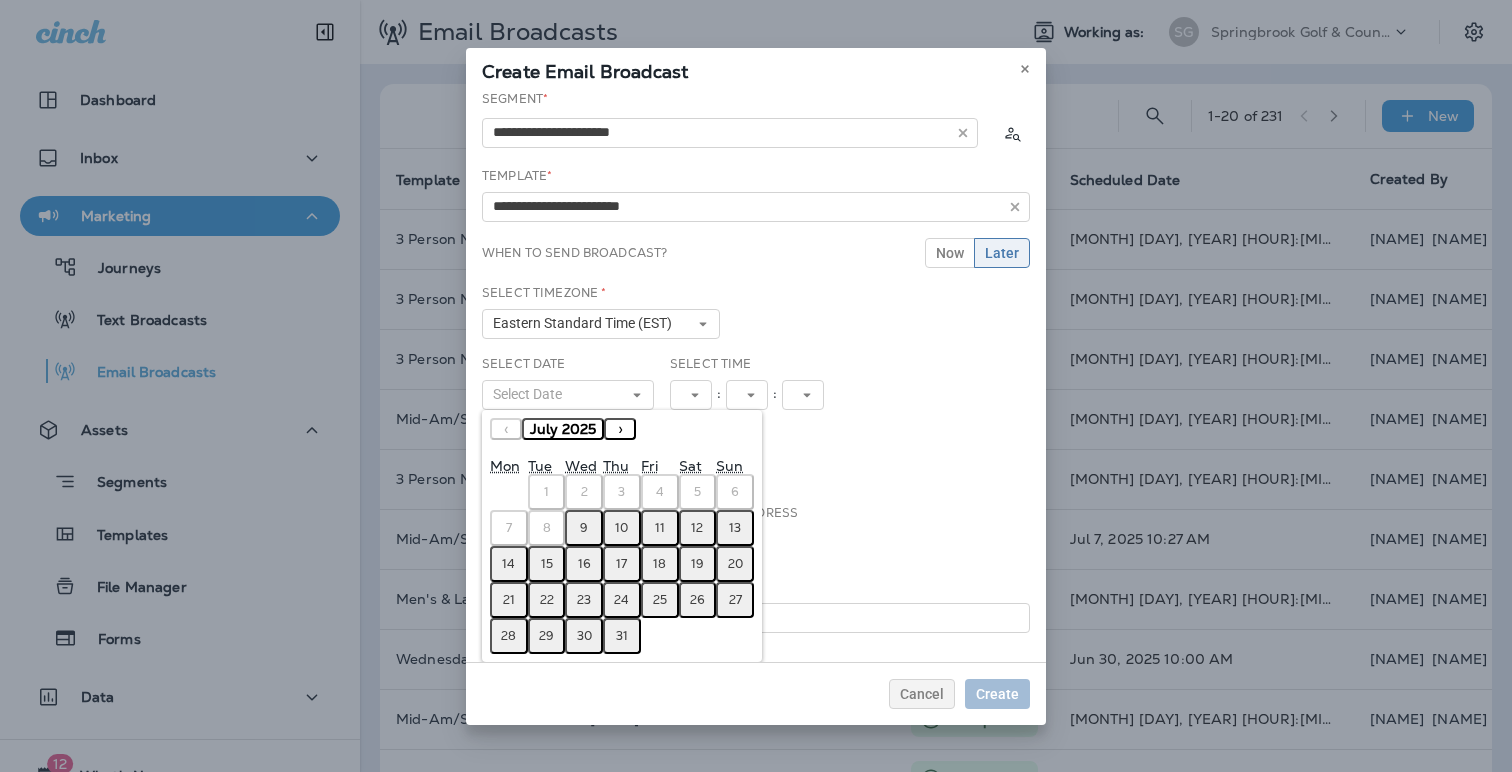 click on "10" at bounding box center [621, 528] 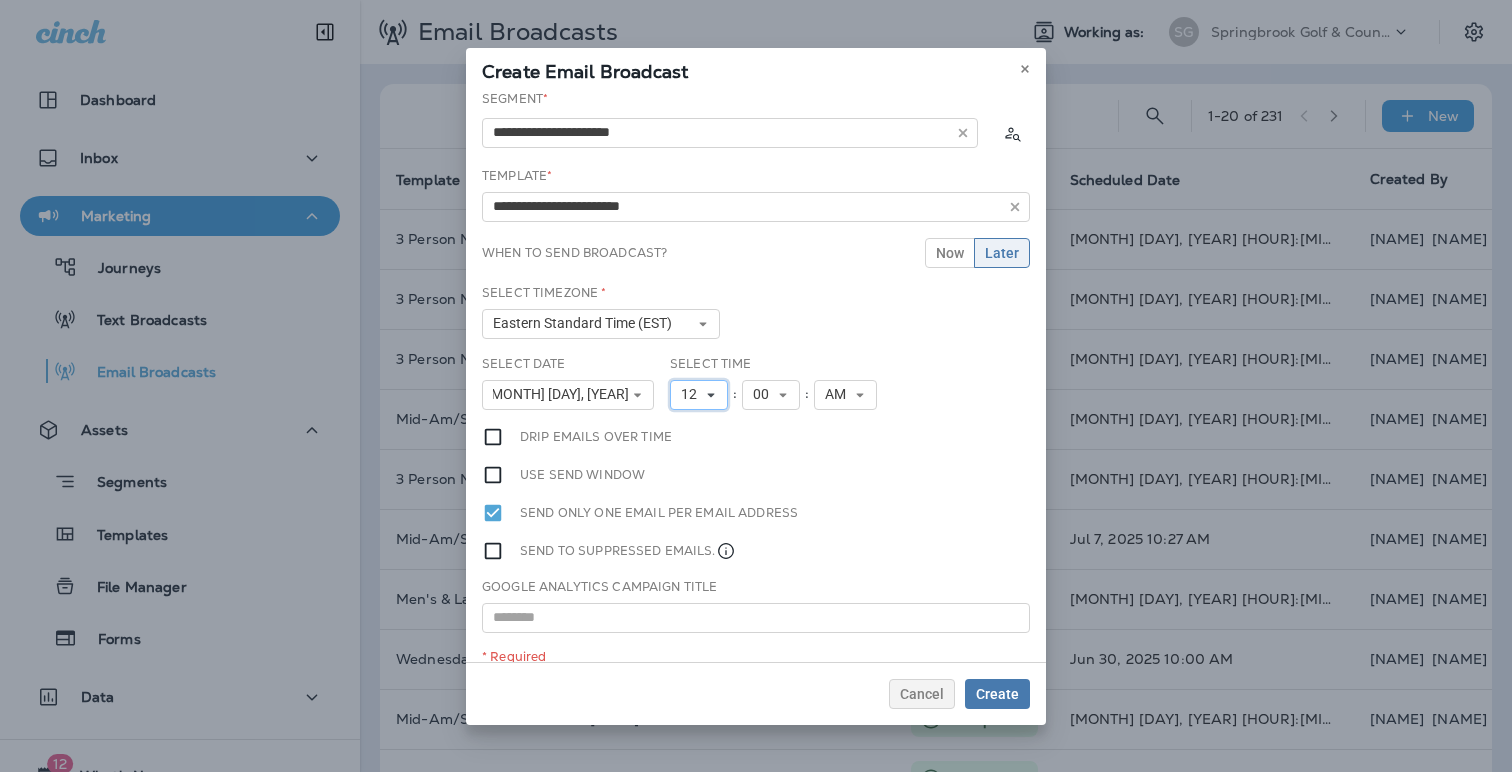 click at bounding box center (711, 395) 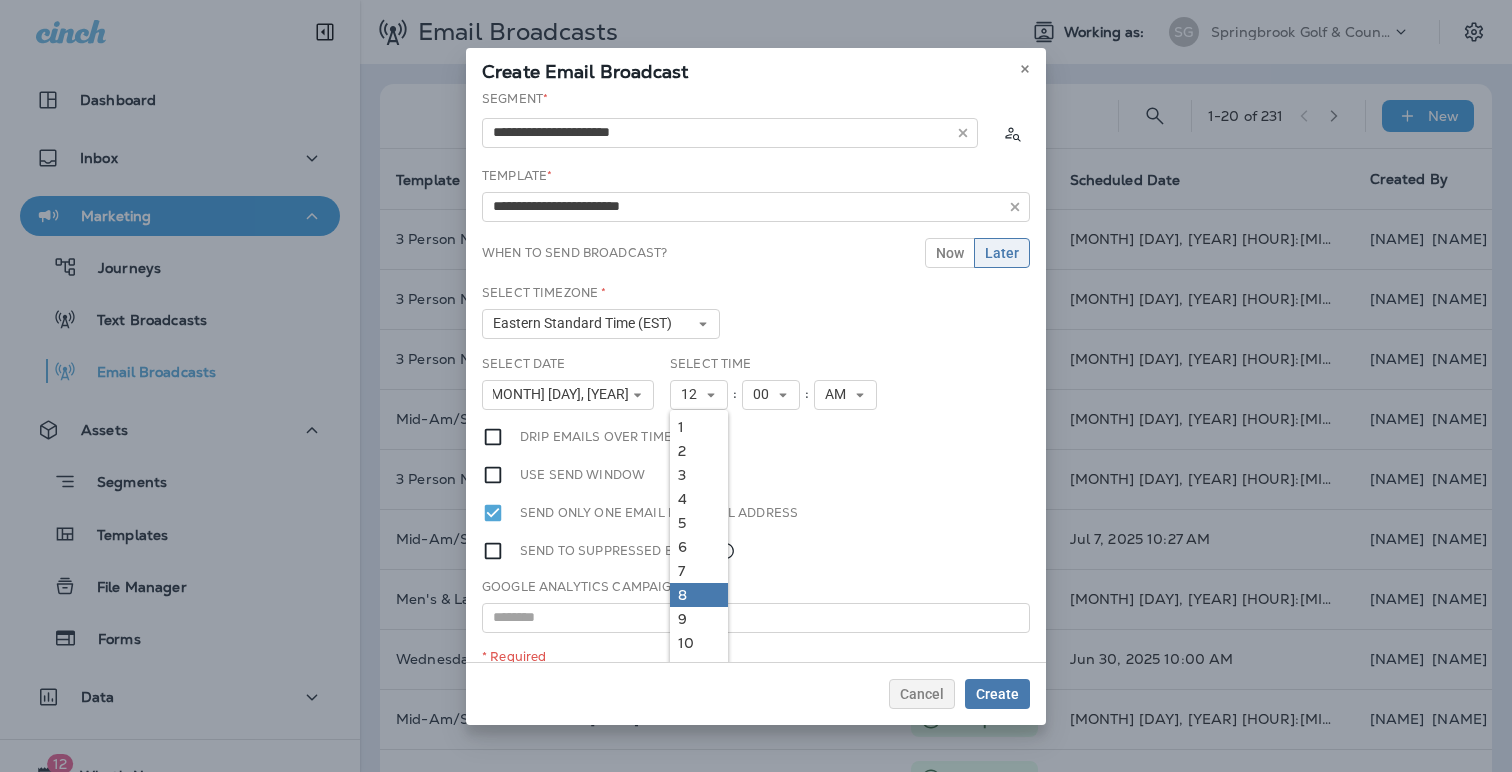 click on "8" at bounding box center (699, 427) 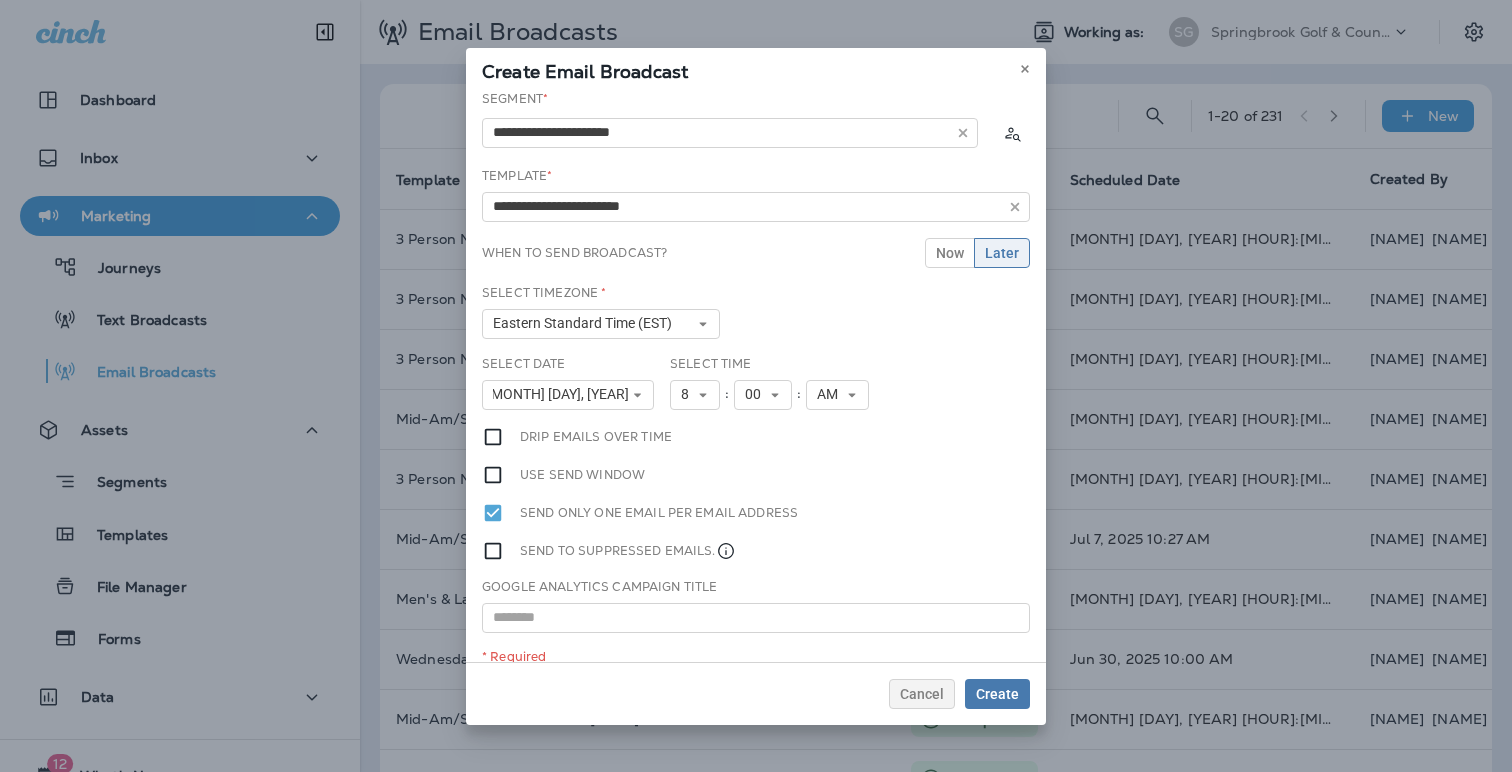scroll, scrollTop: 19, scrollLeft: 0, axis: vertical 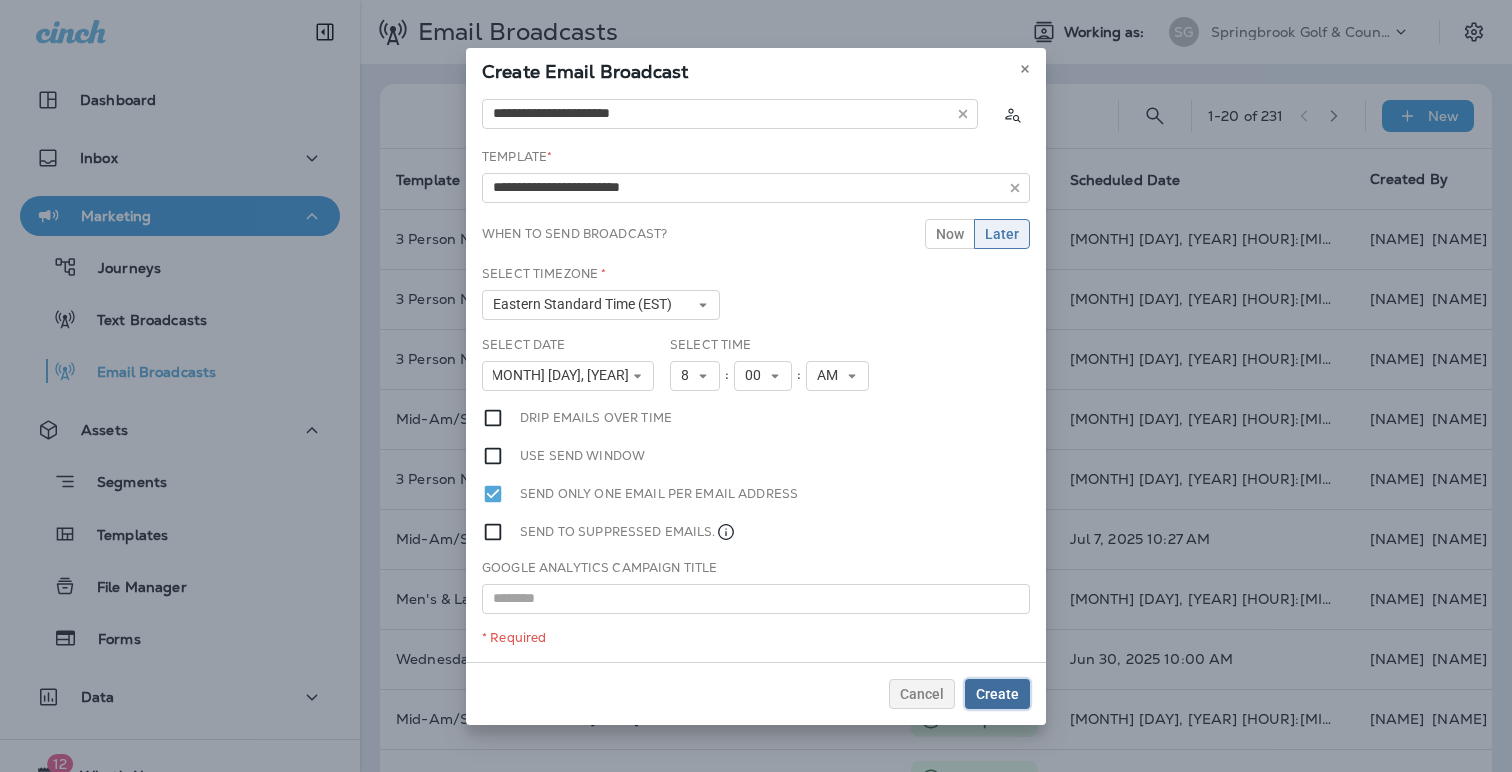 click on "Create" at bounding box center (997, 694) 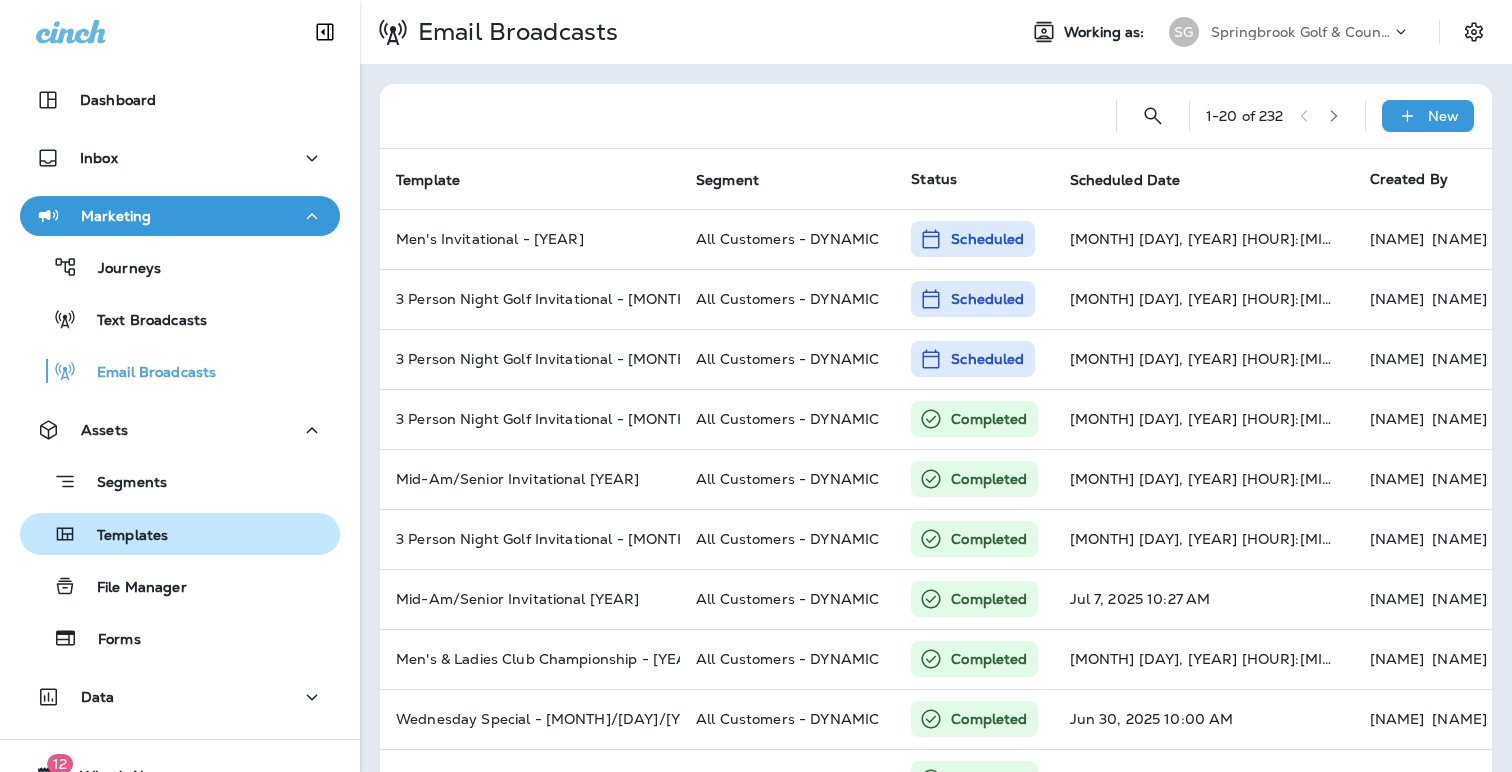 click on "Templates" at bounding box center (119, 269) 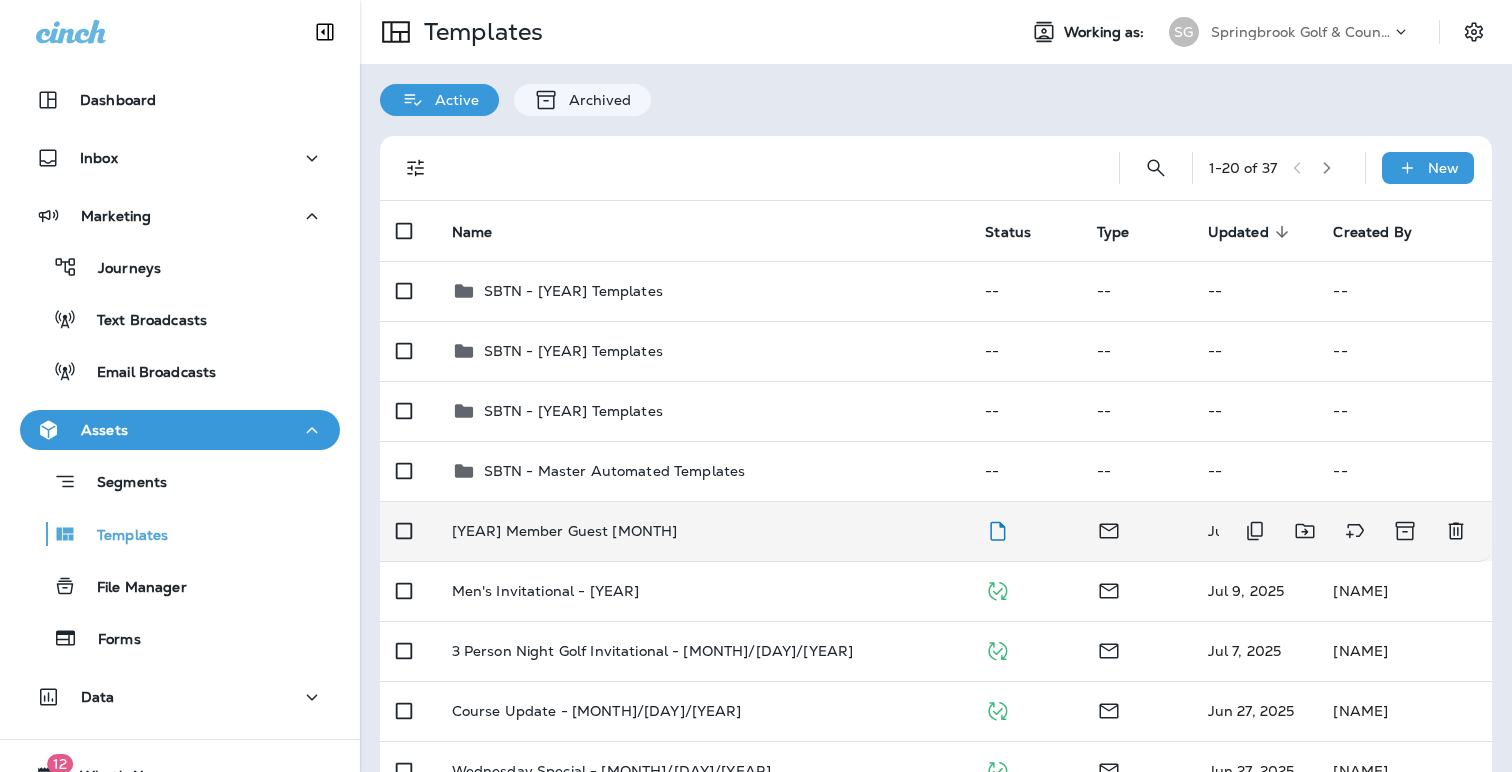 click on "[YEAR] Member Guest [MONTH]" at bounding box center [565, 531] 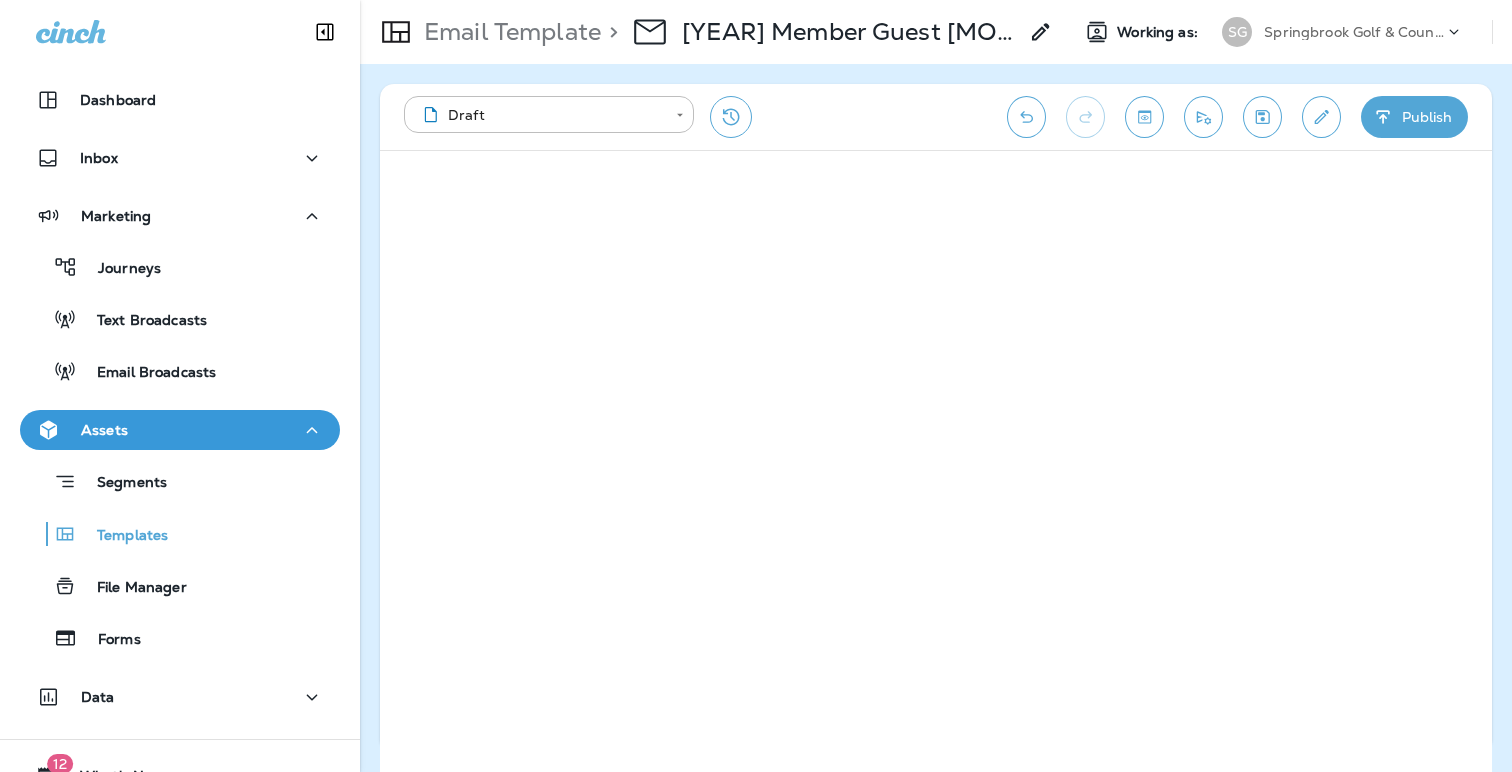 click on "Publish" at bounding box center [1414, 117] 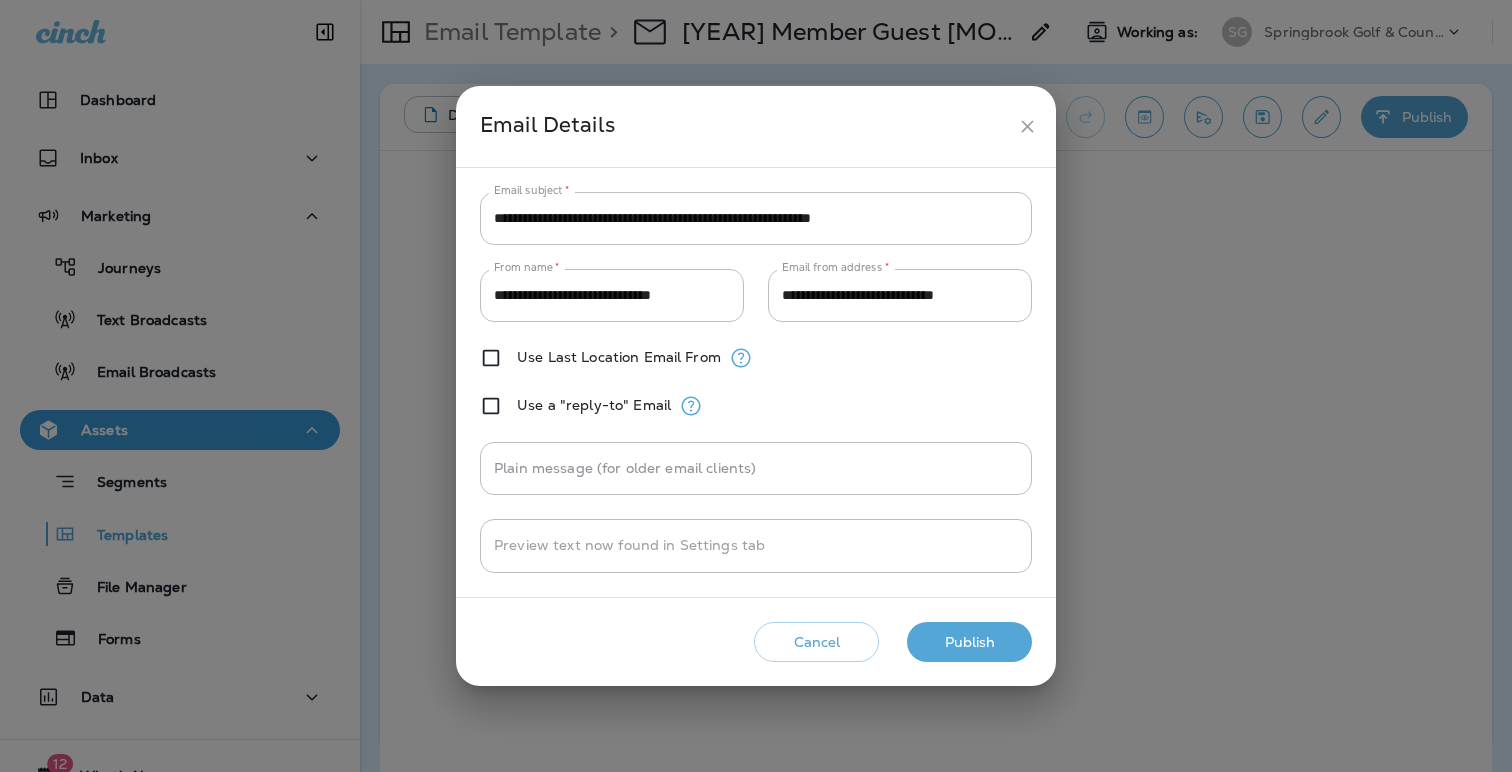 click on "Publish" at bounding box center (969, 642) 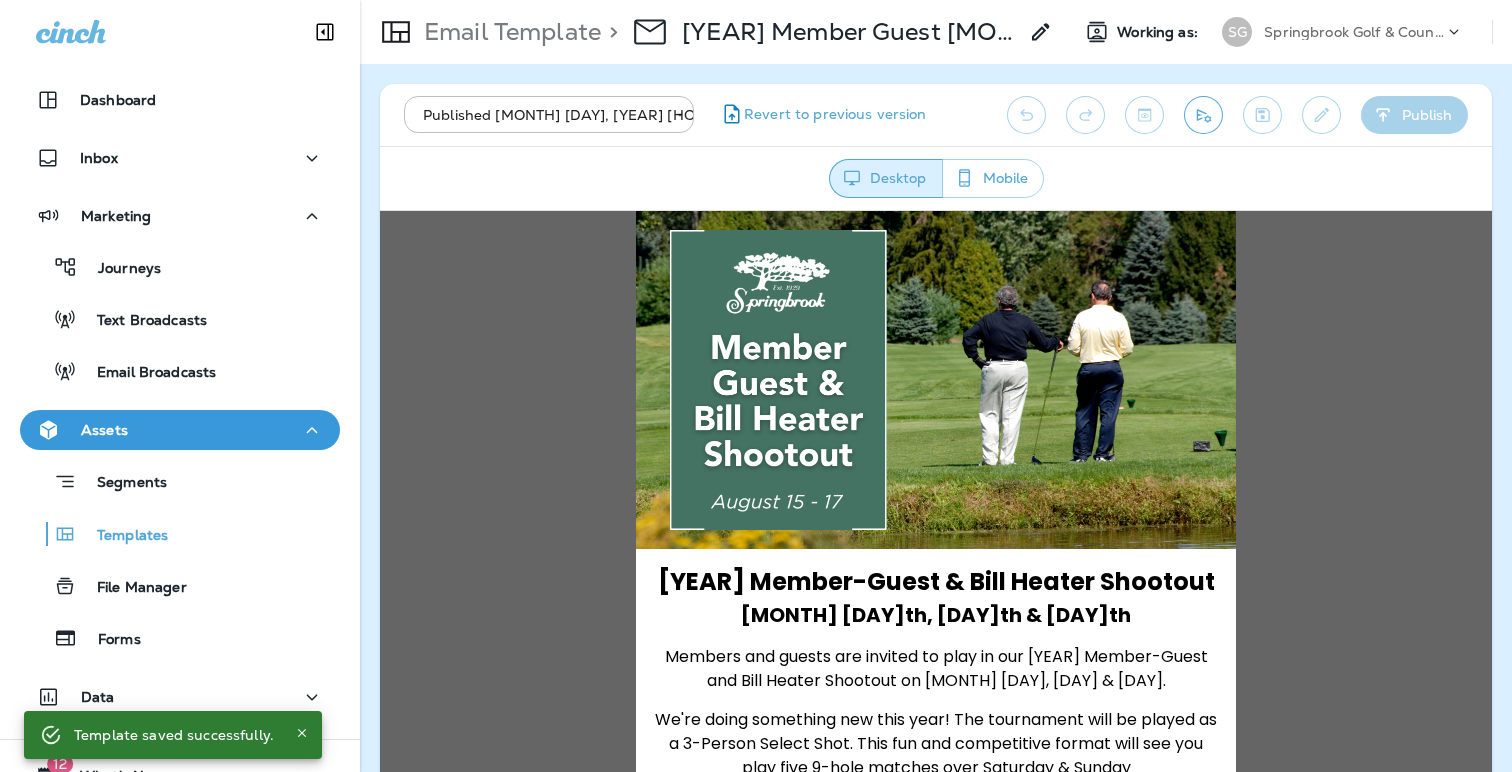 scroll, scrollTop: 0, scrollLeft: 0, axis: both 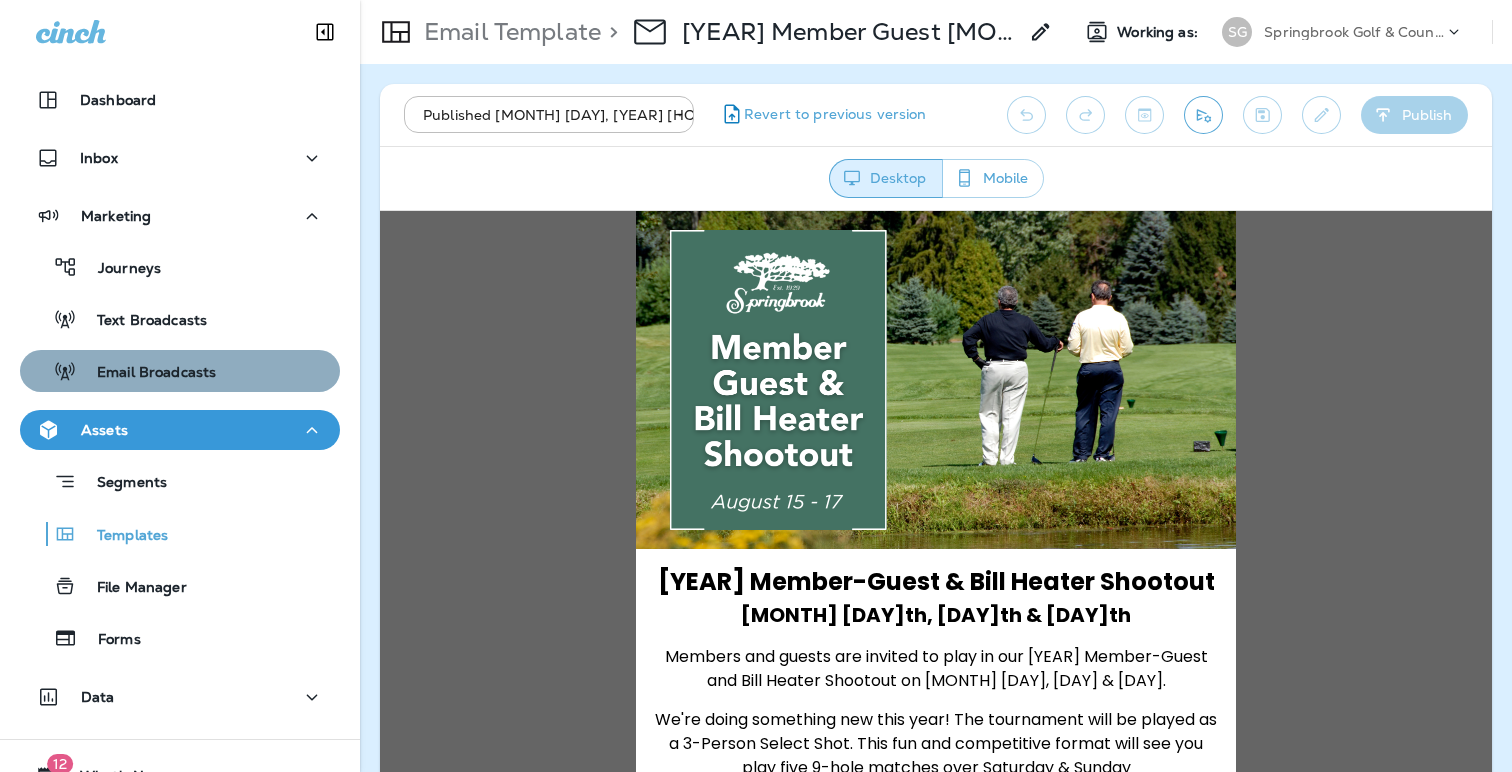 click on "Email Broadcasts" at bounding box center [119, 269] 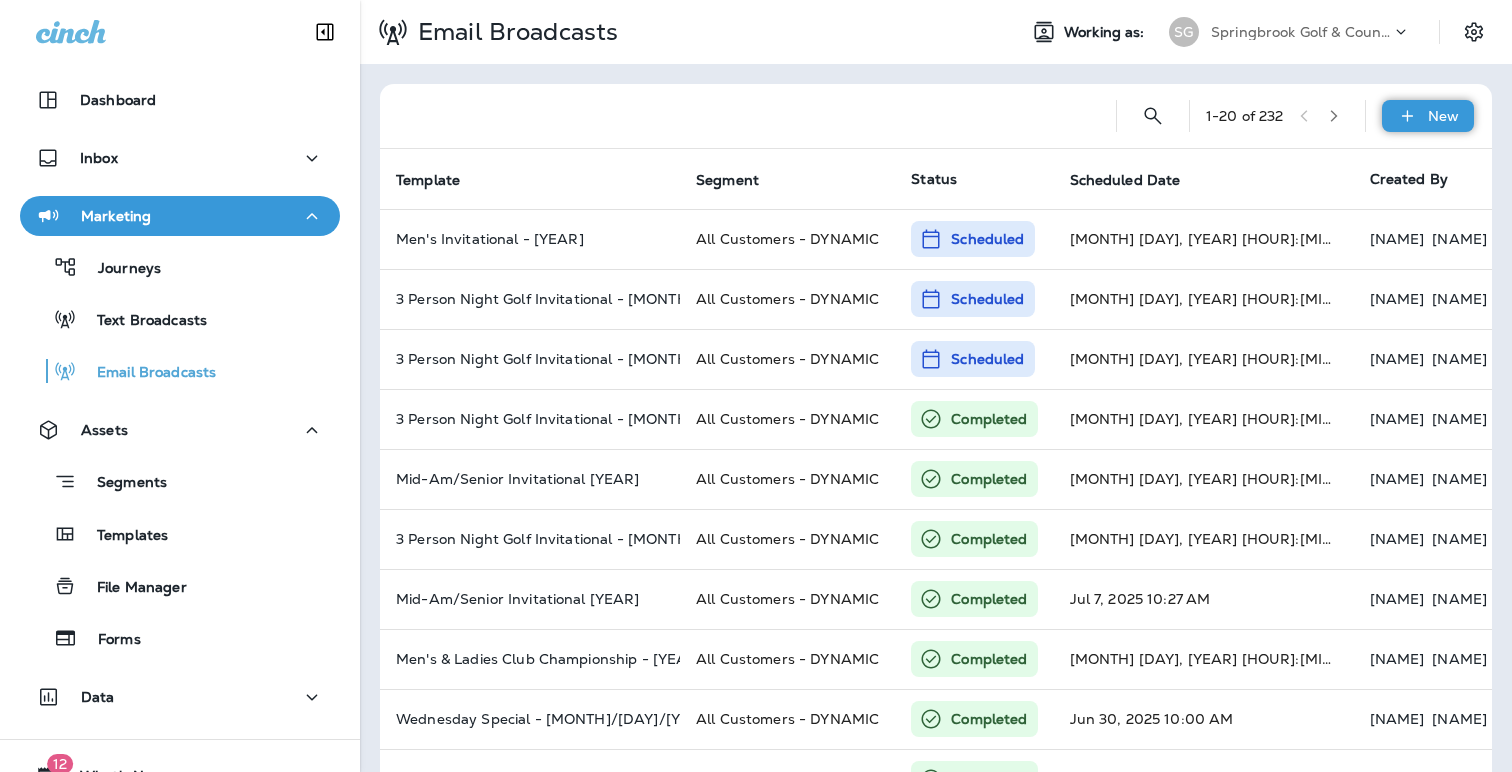 click on "New" at bounding box center [1443, 116] 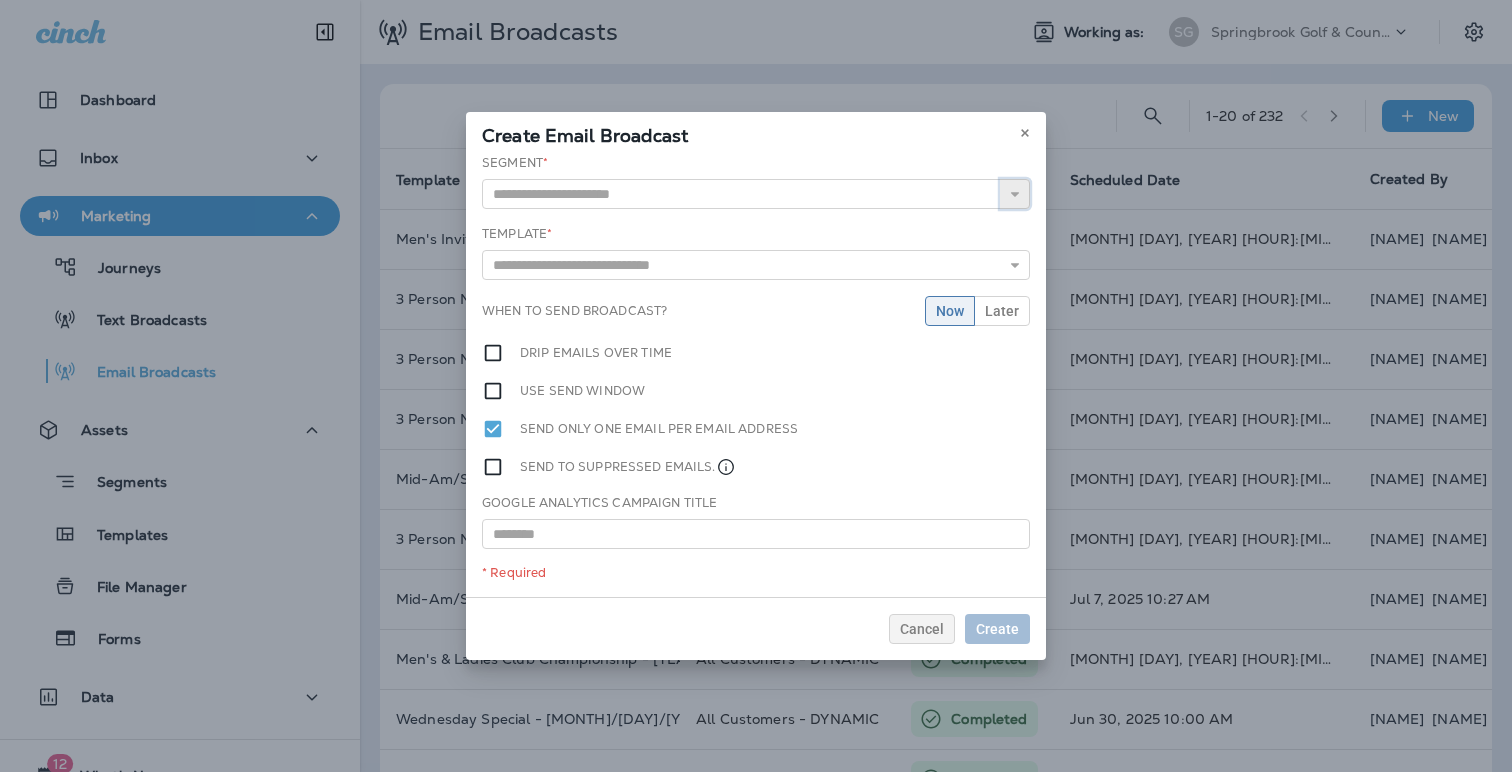 click at bounding box center [1015, 194] 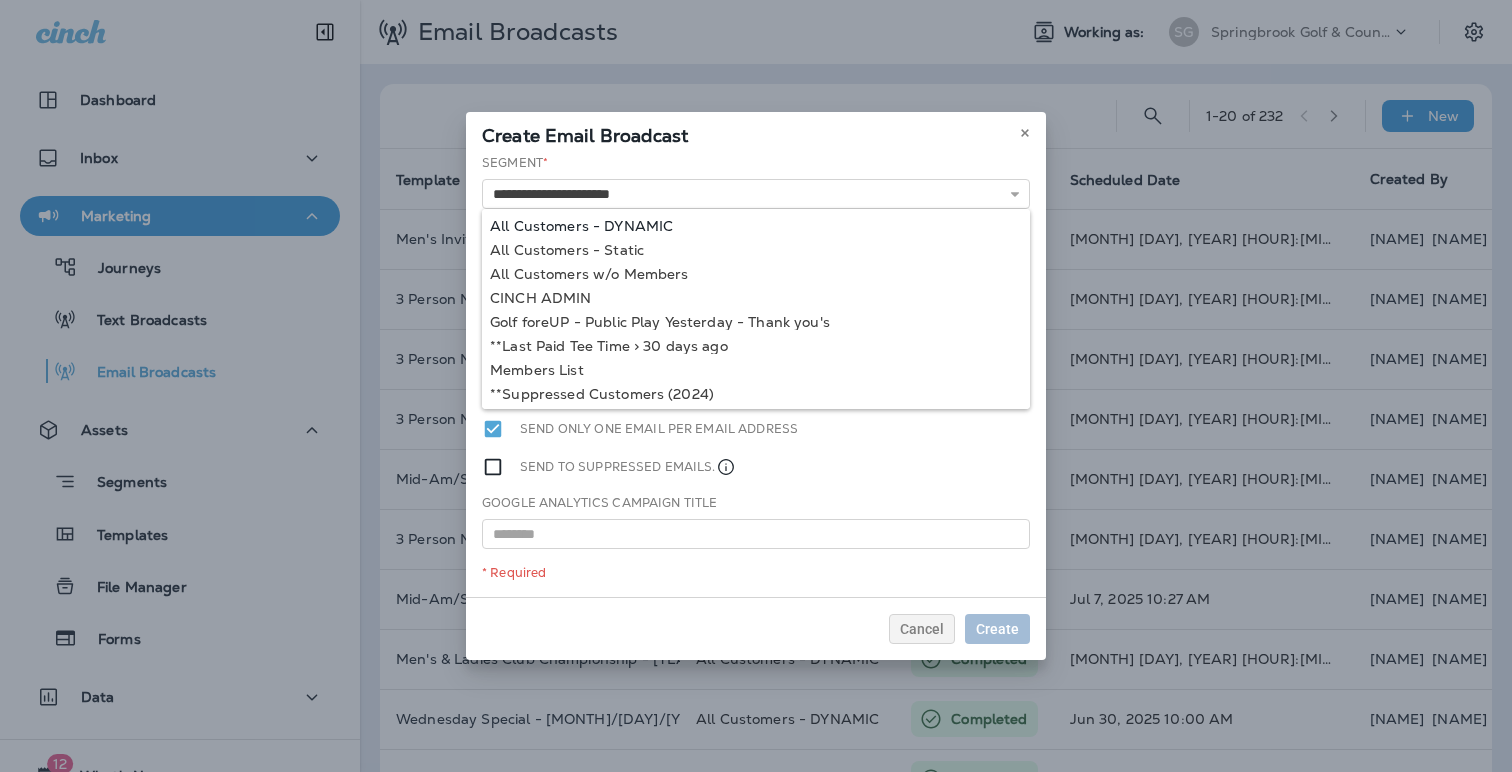 click on "**********" at bounding box center (756, 375) 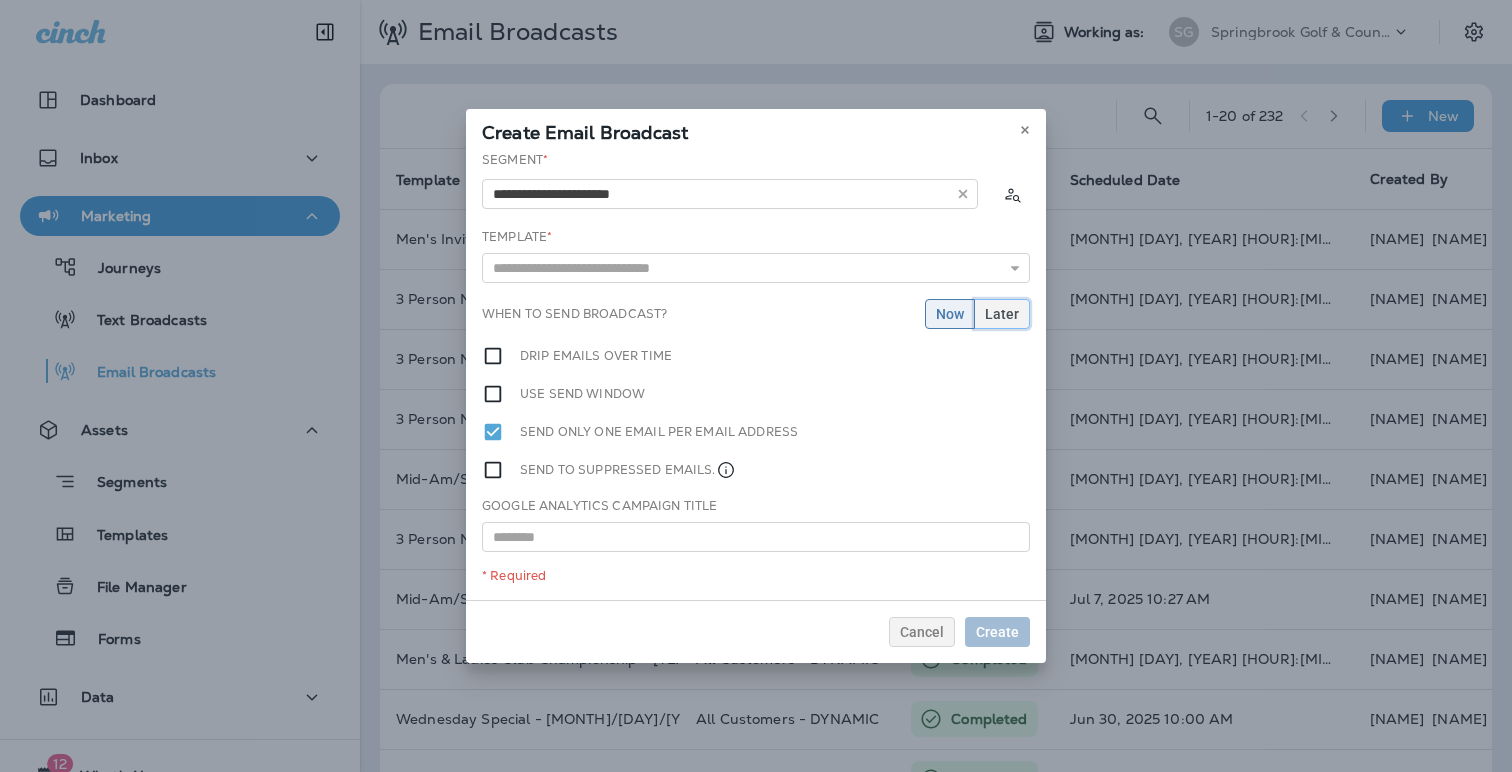 click on "Later" at bounding box center (950, 314) 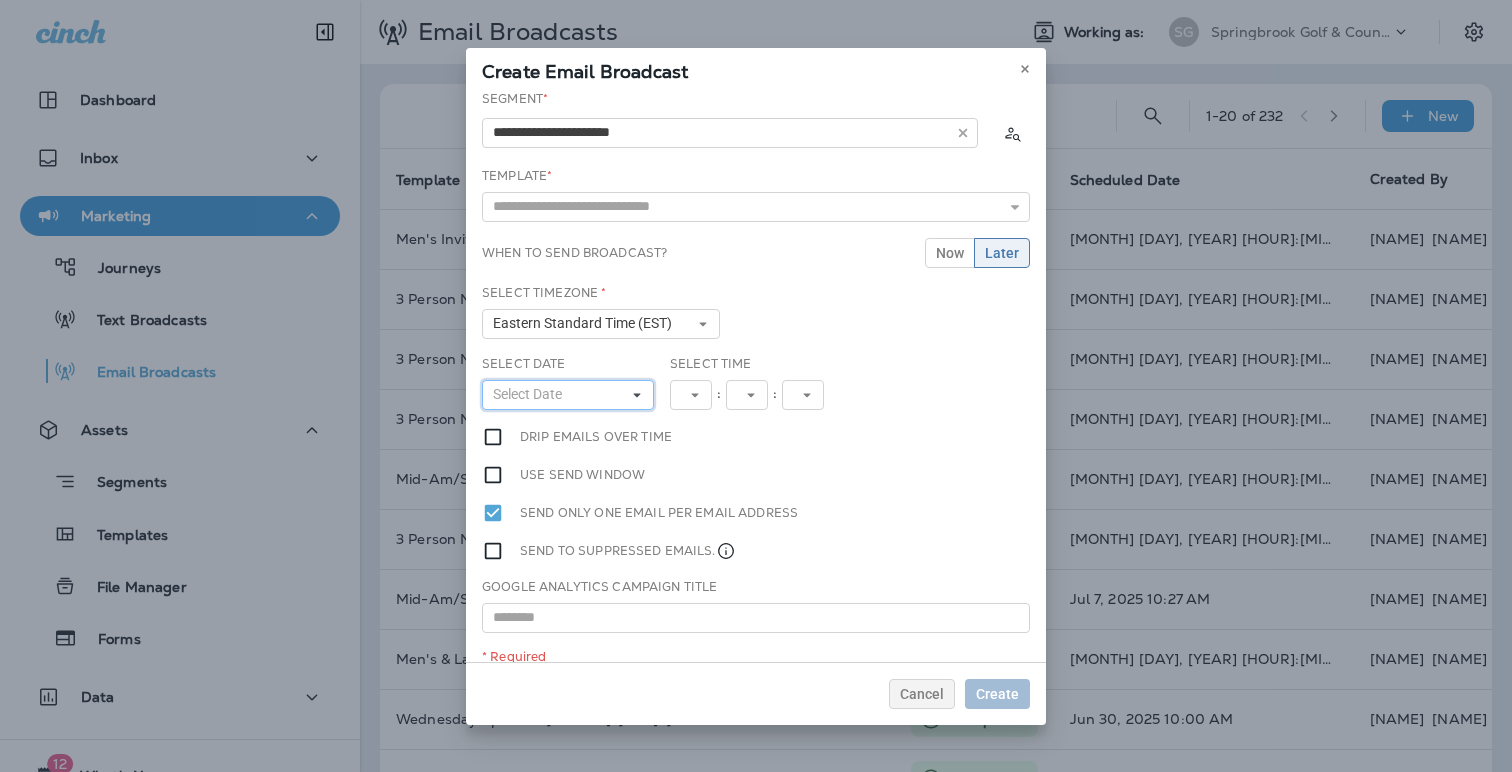 click on "Select Date" at bounding box center [568, 395] 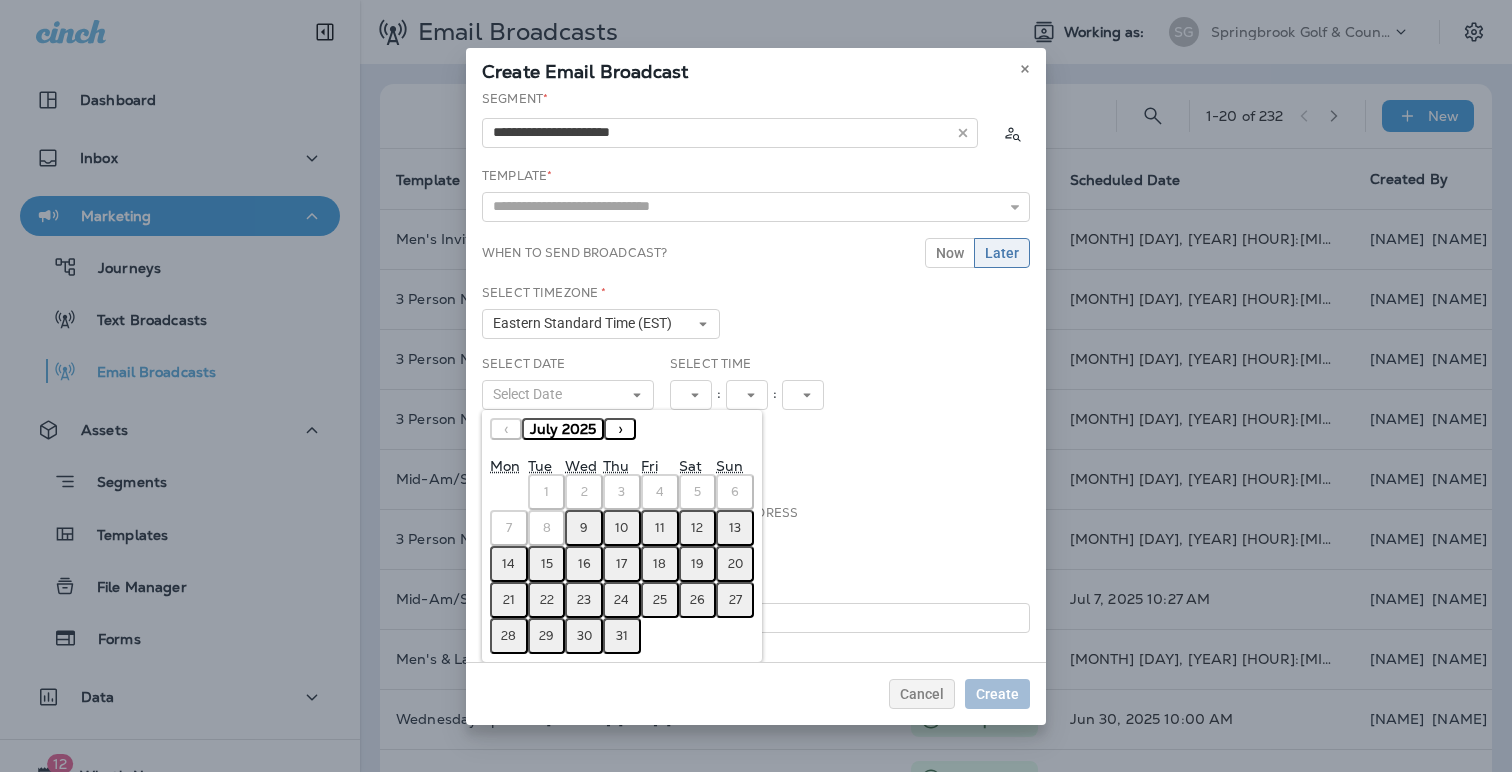 click on "11" at bounding box center (660, 528) 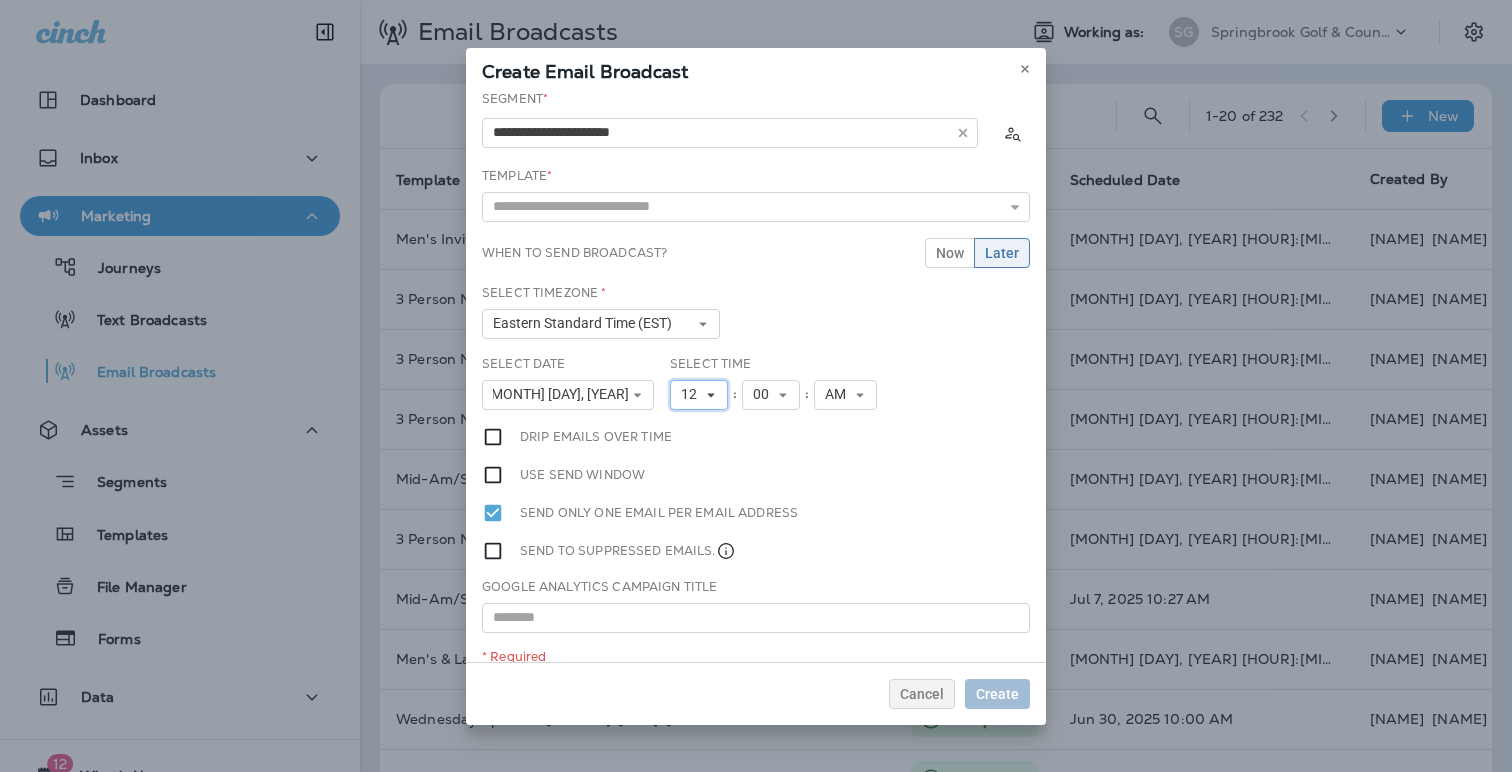 click at bounding box center (711, 395) 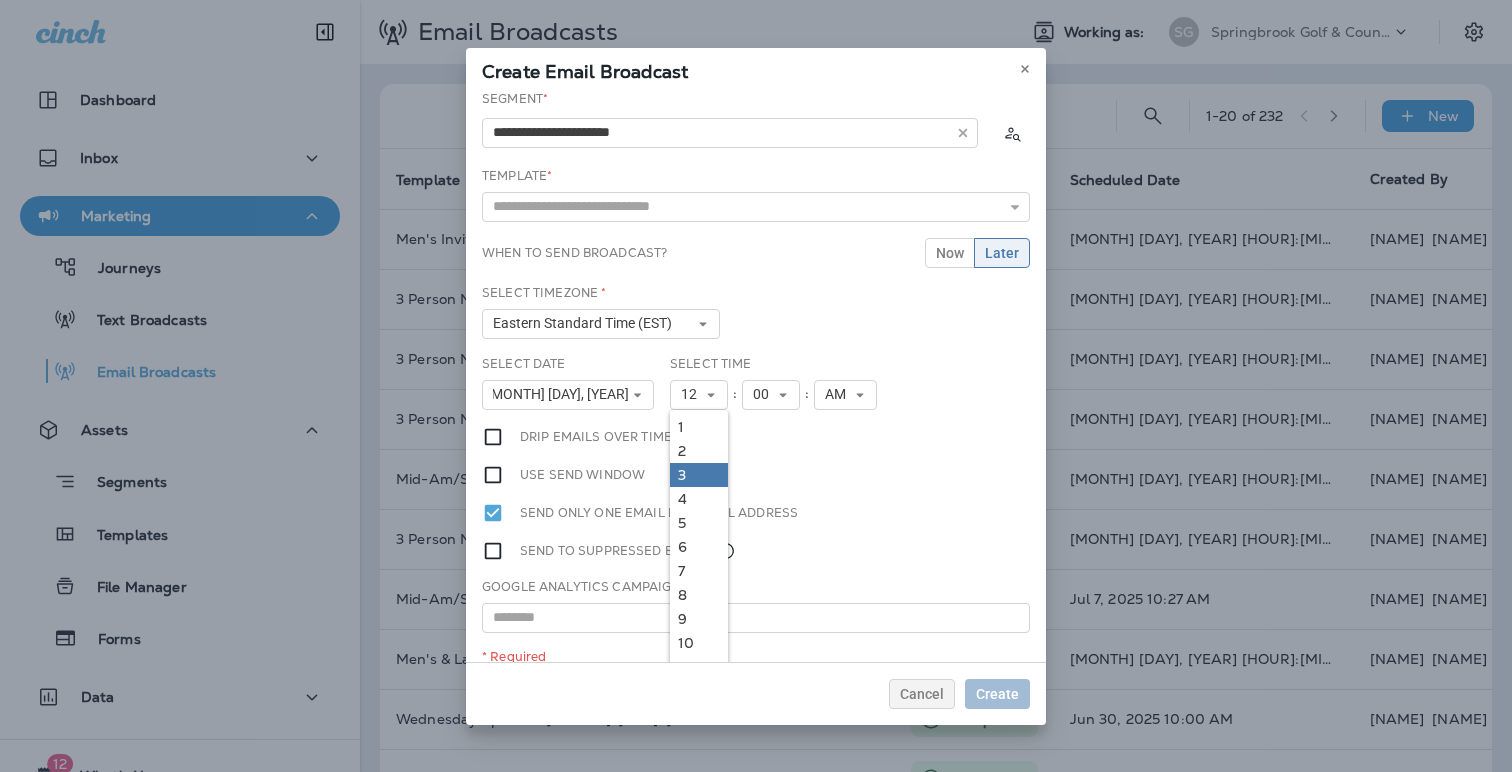 click on "3" at bounding box center (699, 427) 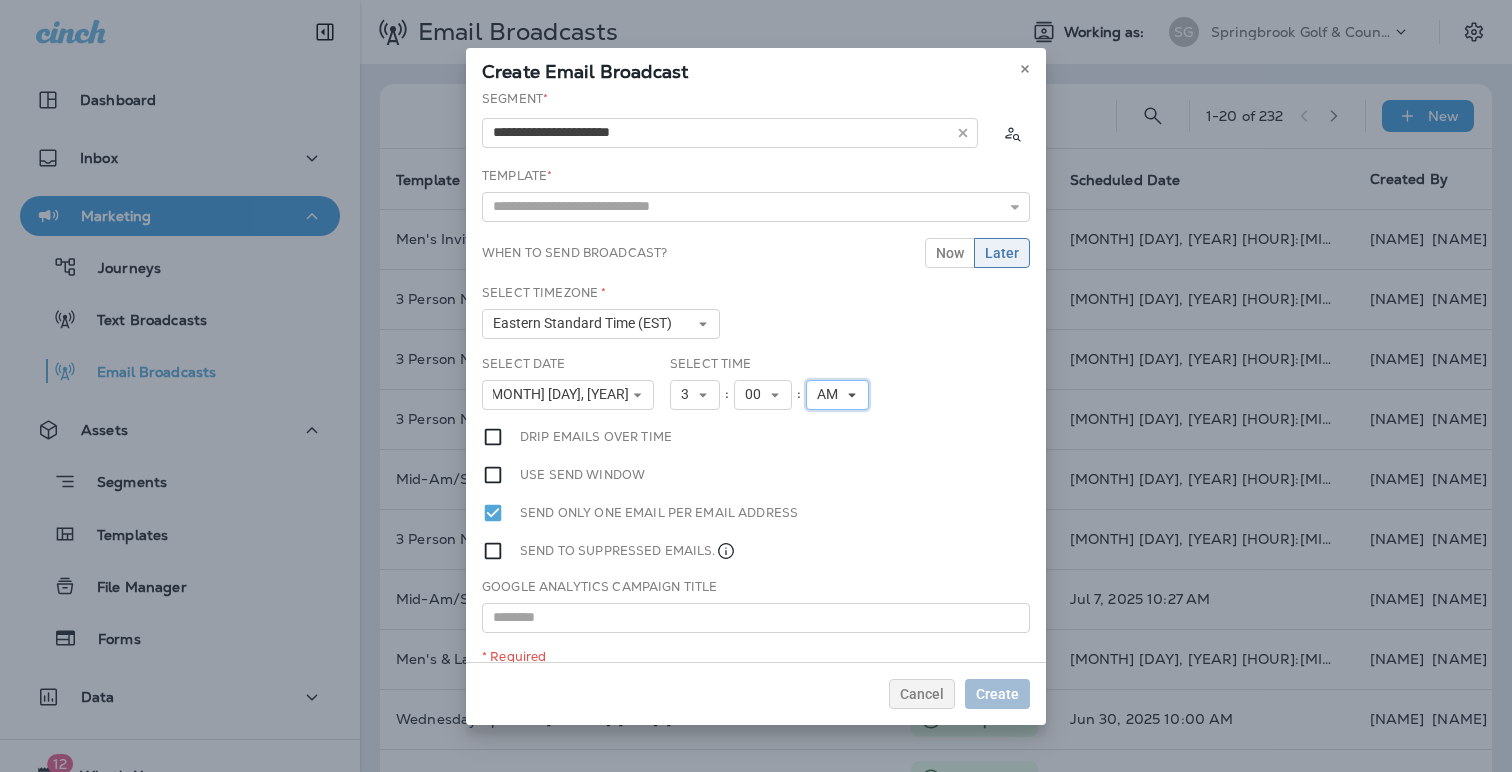 click on "AM" at bounding box center (695, 395) 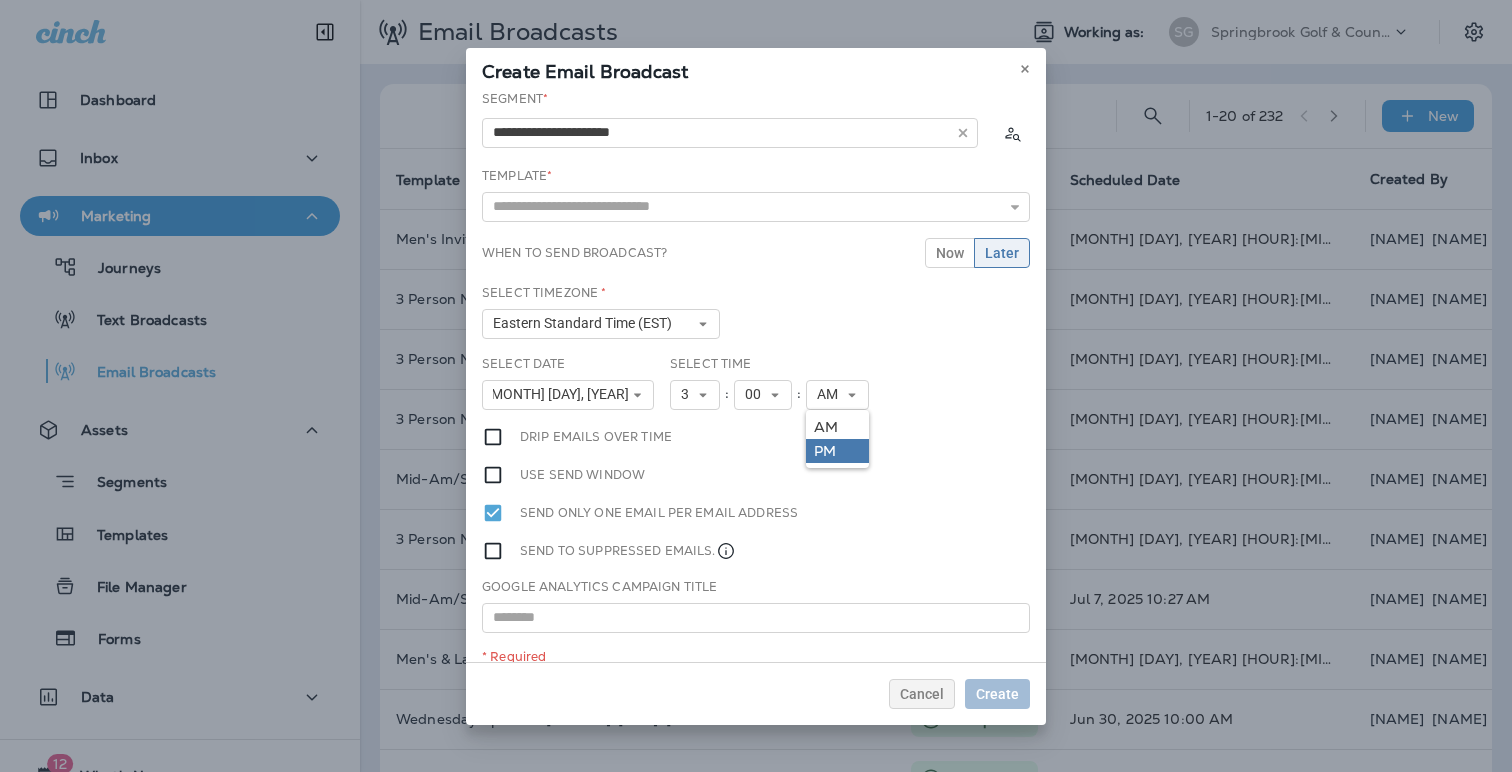 click on "PM" at bounding box center (0, 0) 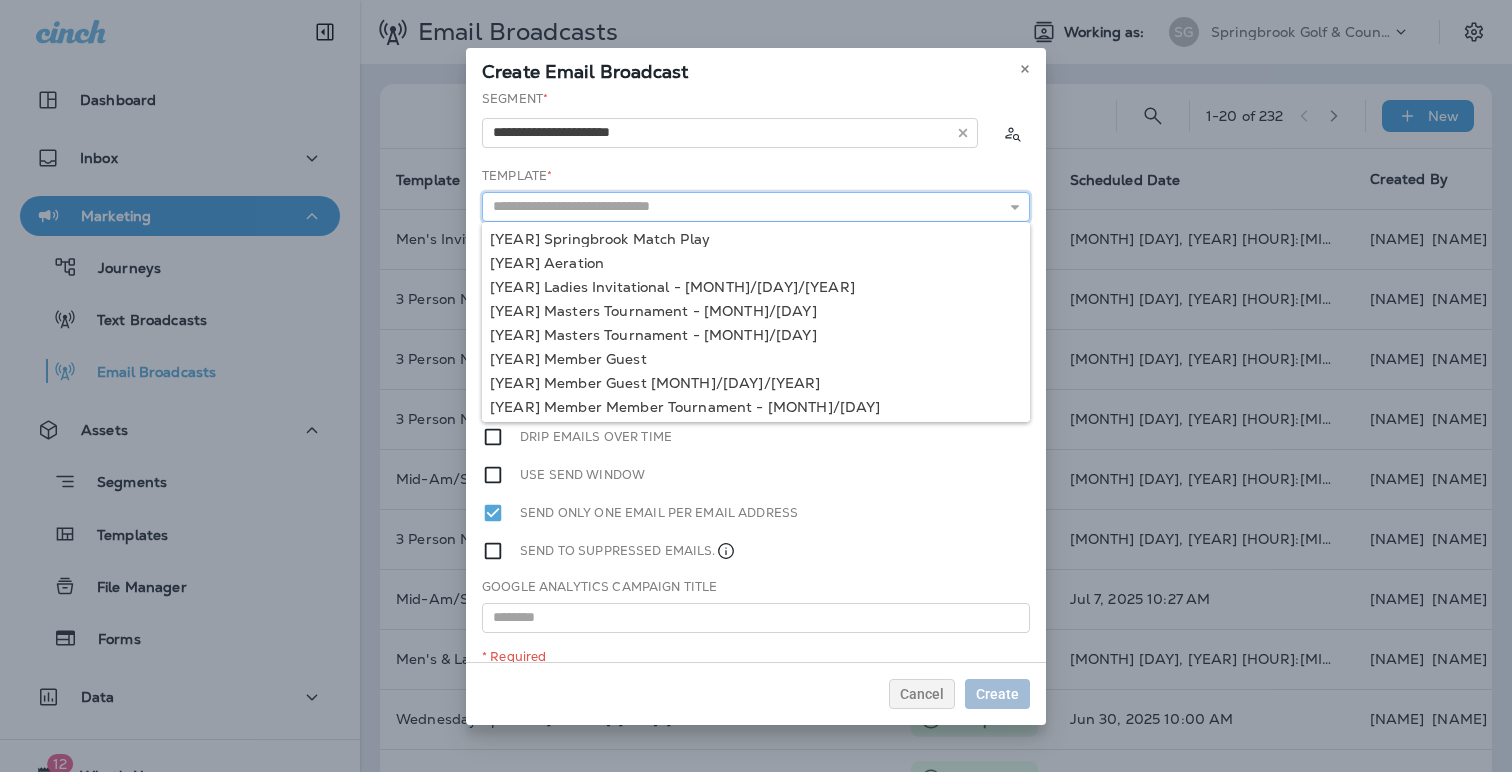 click at bounding box center (756, 207) 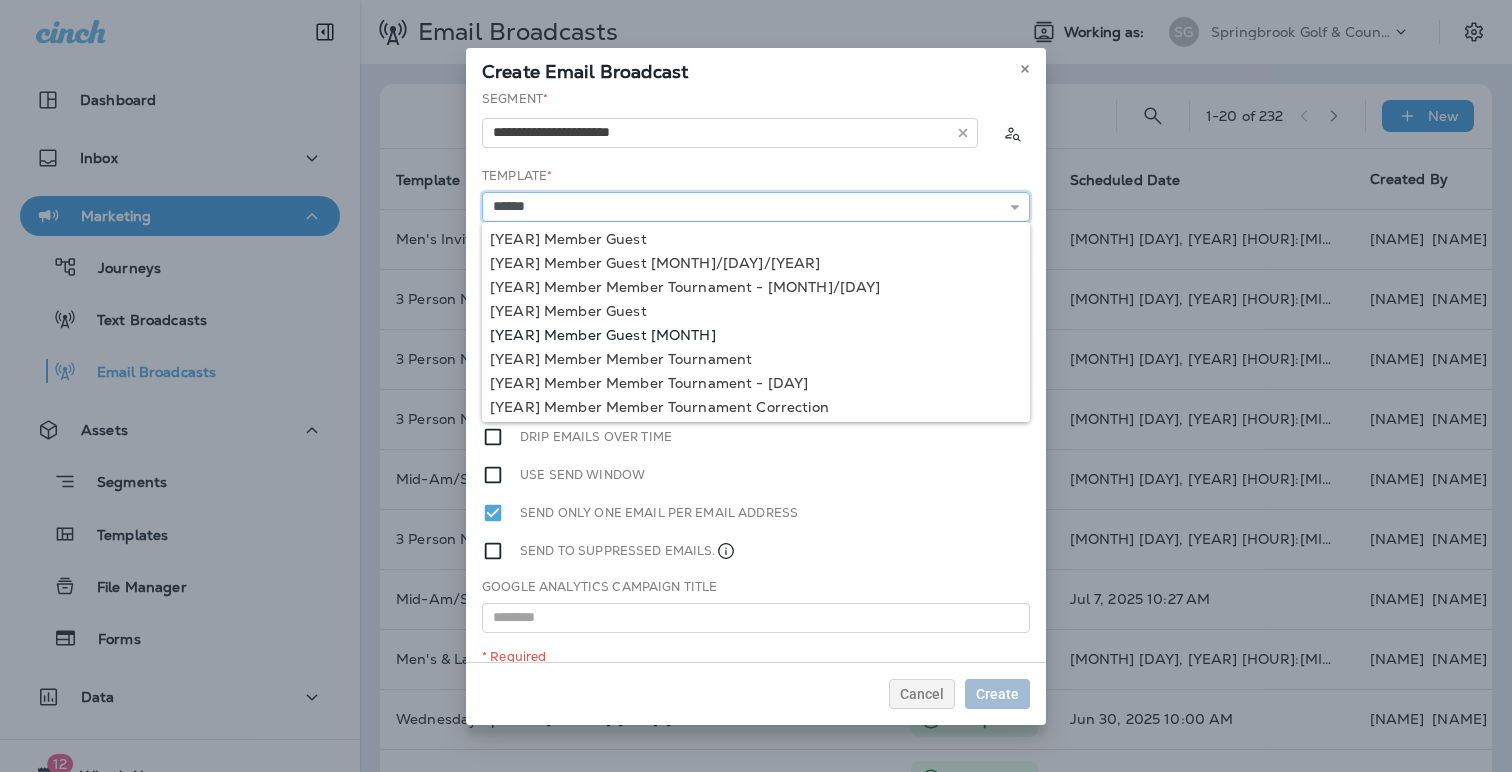 type on "**********" 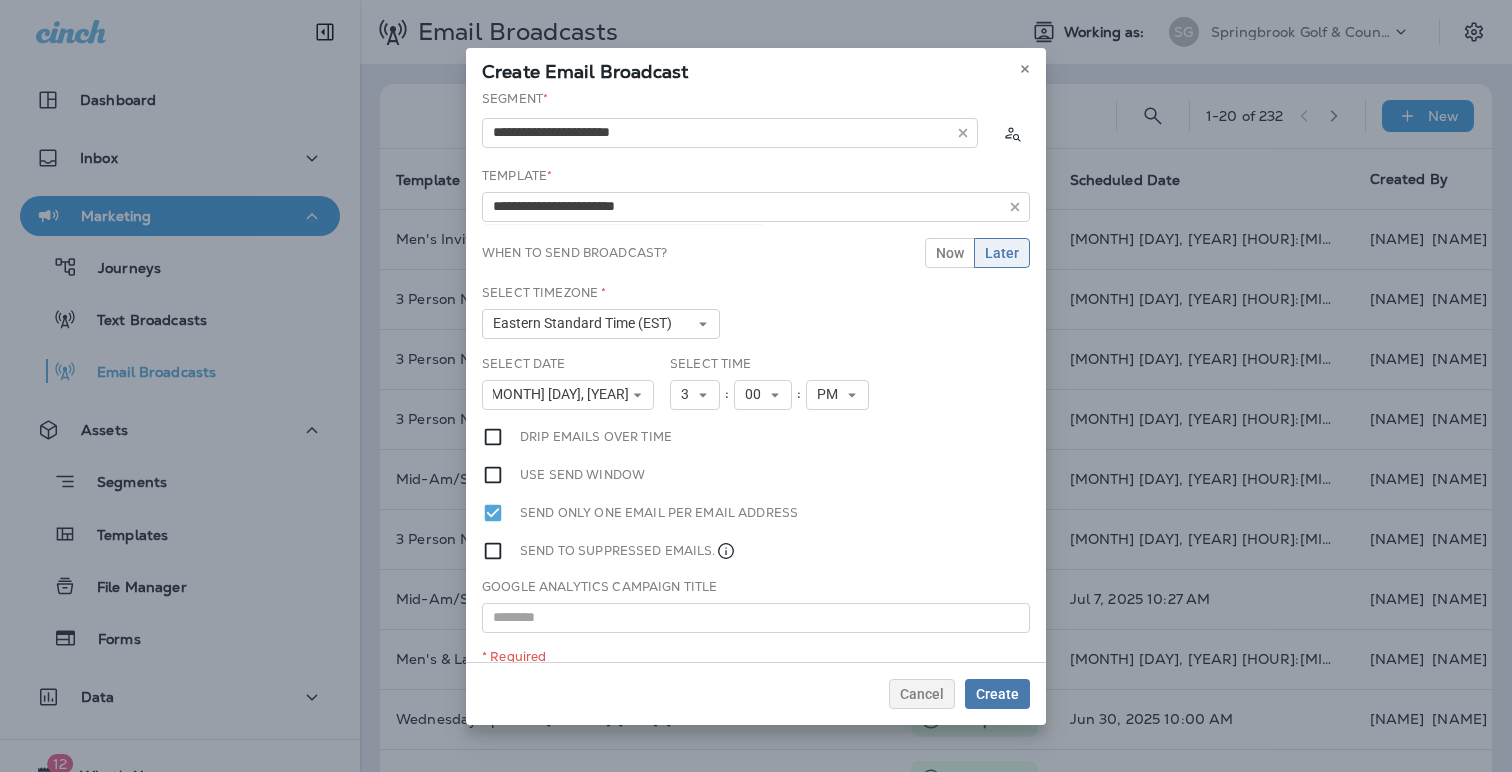 click on "**********" at bounding box center [756, 376] 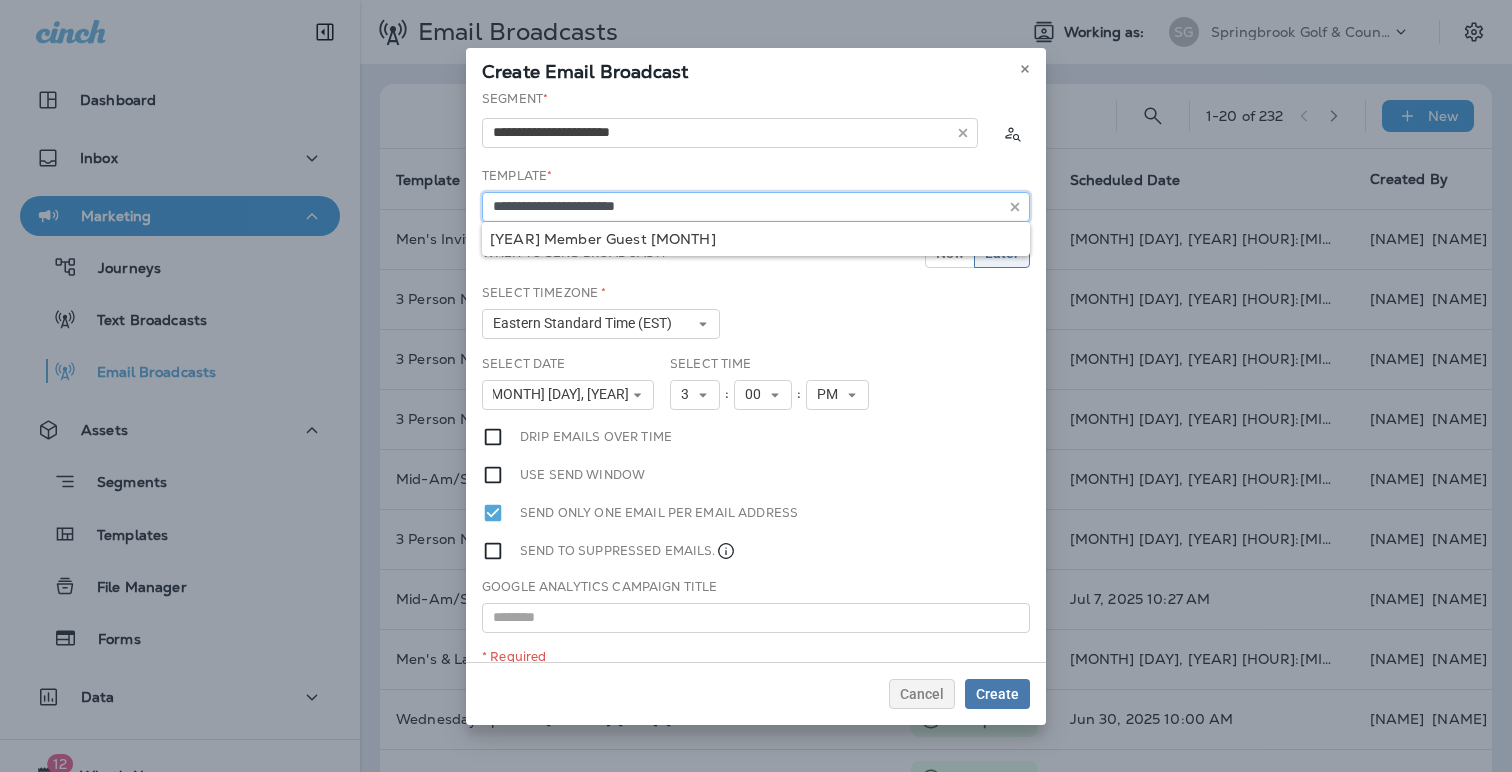 click on "**********" at bounding box center [730, 133] 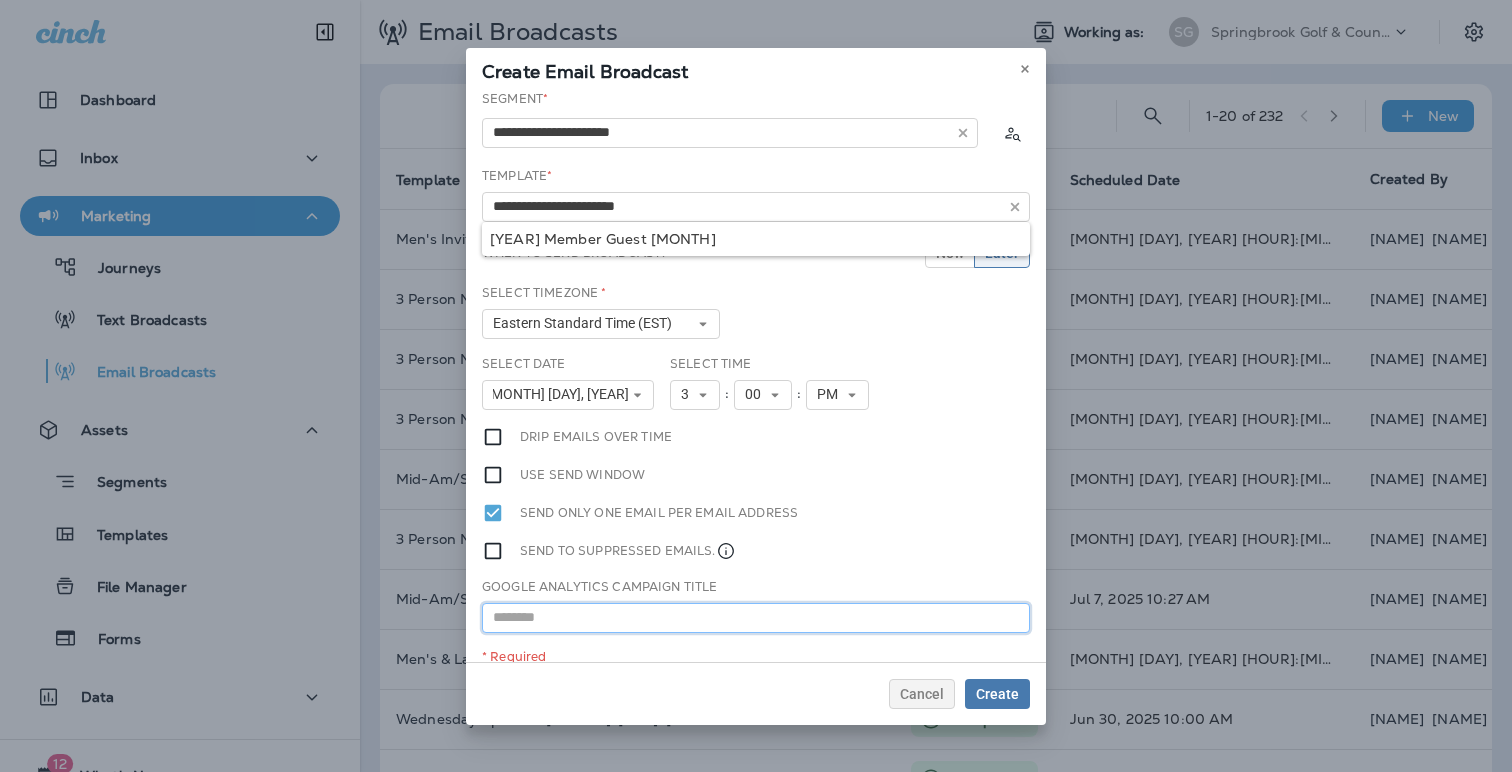 click at bounding box center [756, 618] 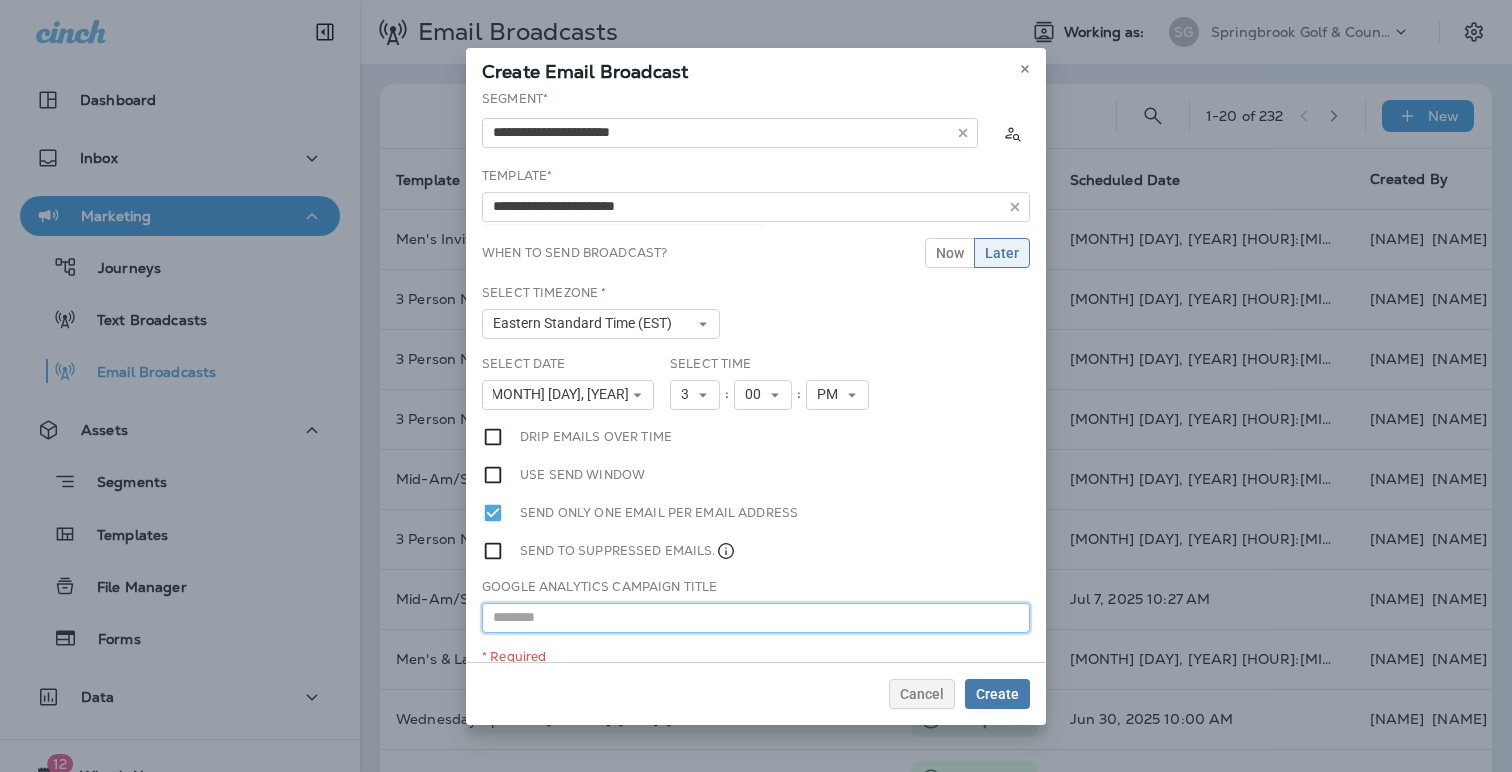 paste on "**********" 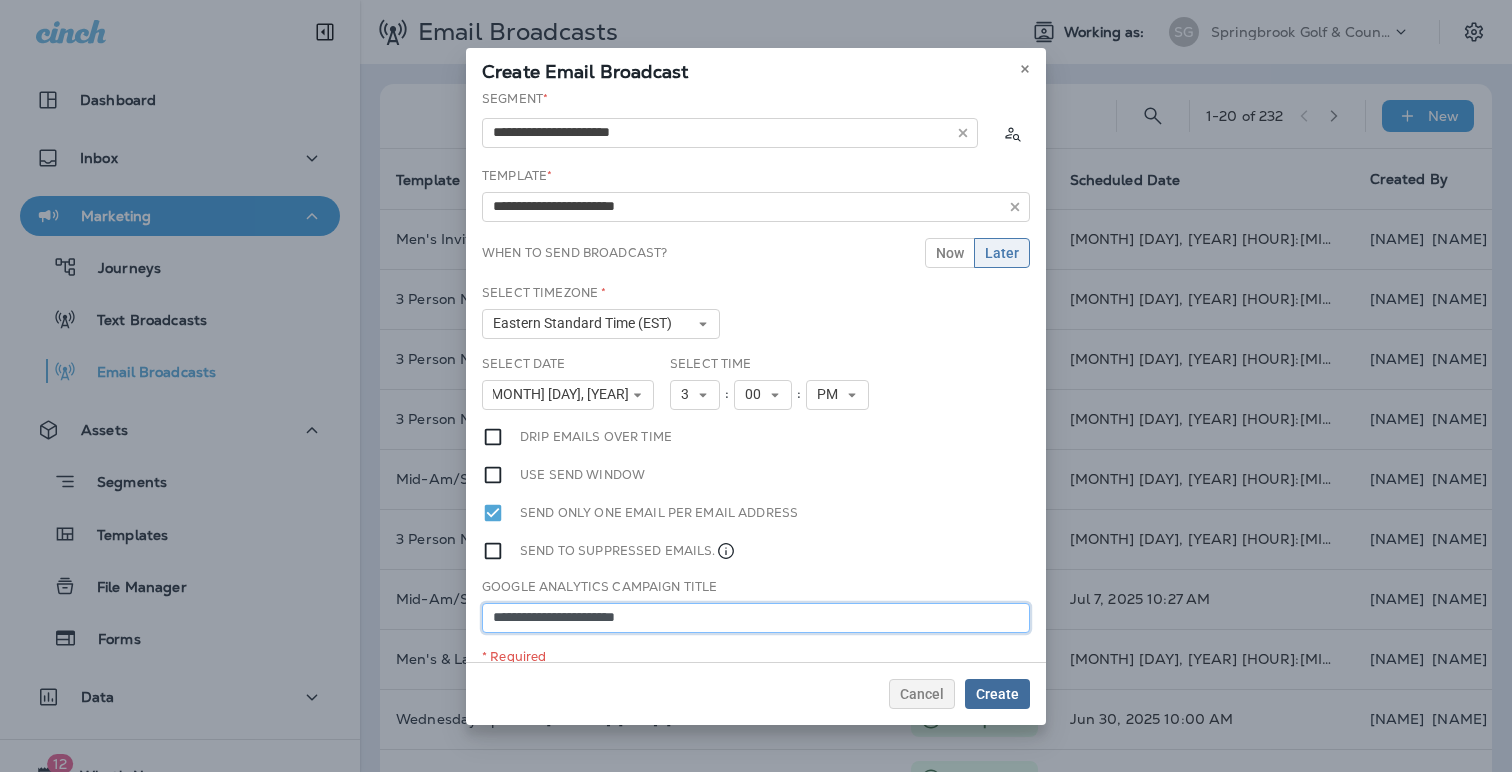 type on "**********" 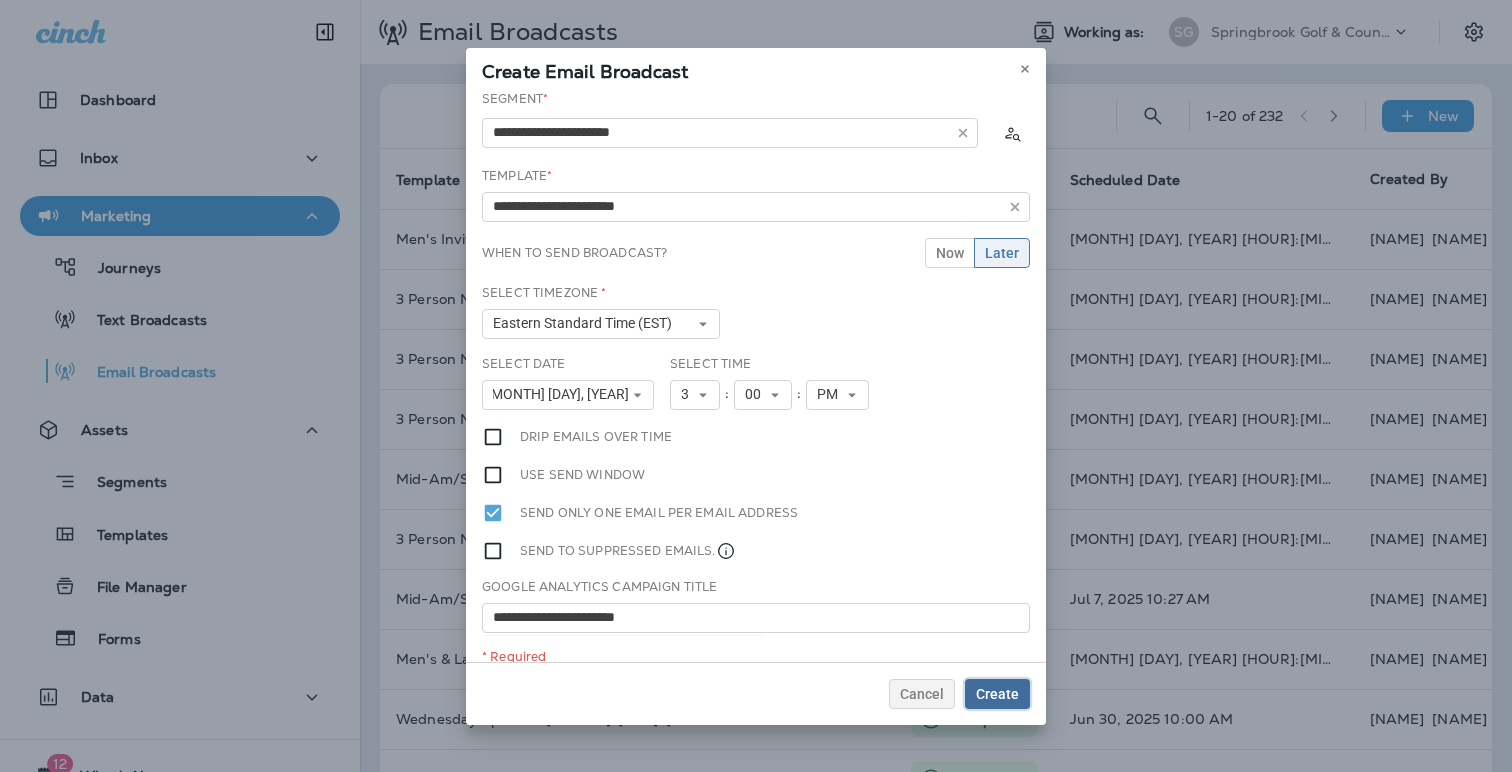 click on "Create" at bounding box center (997, 694) 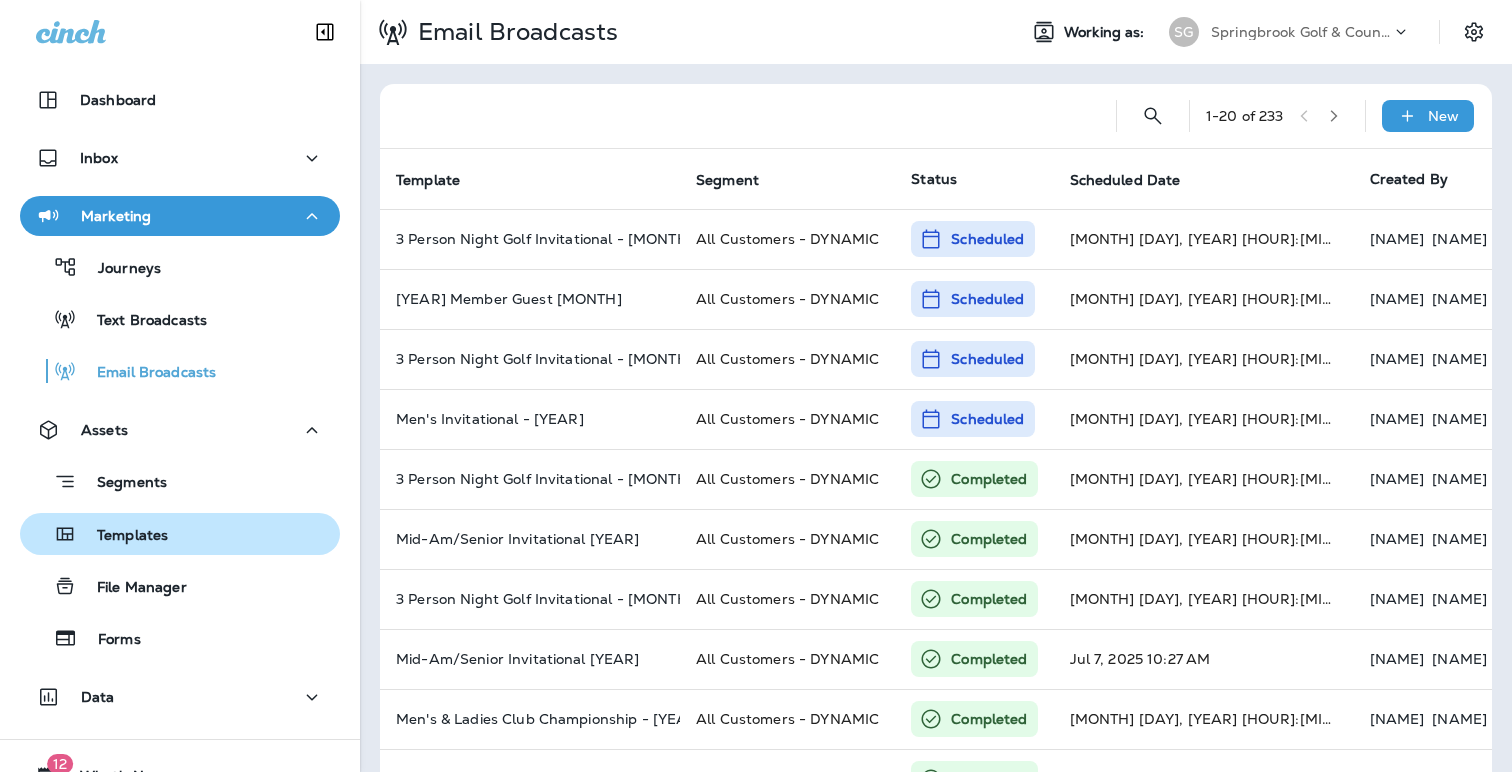 click on "Templates" at bounding box center (119, 269) 